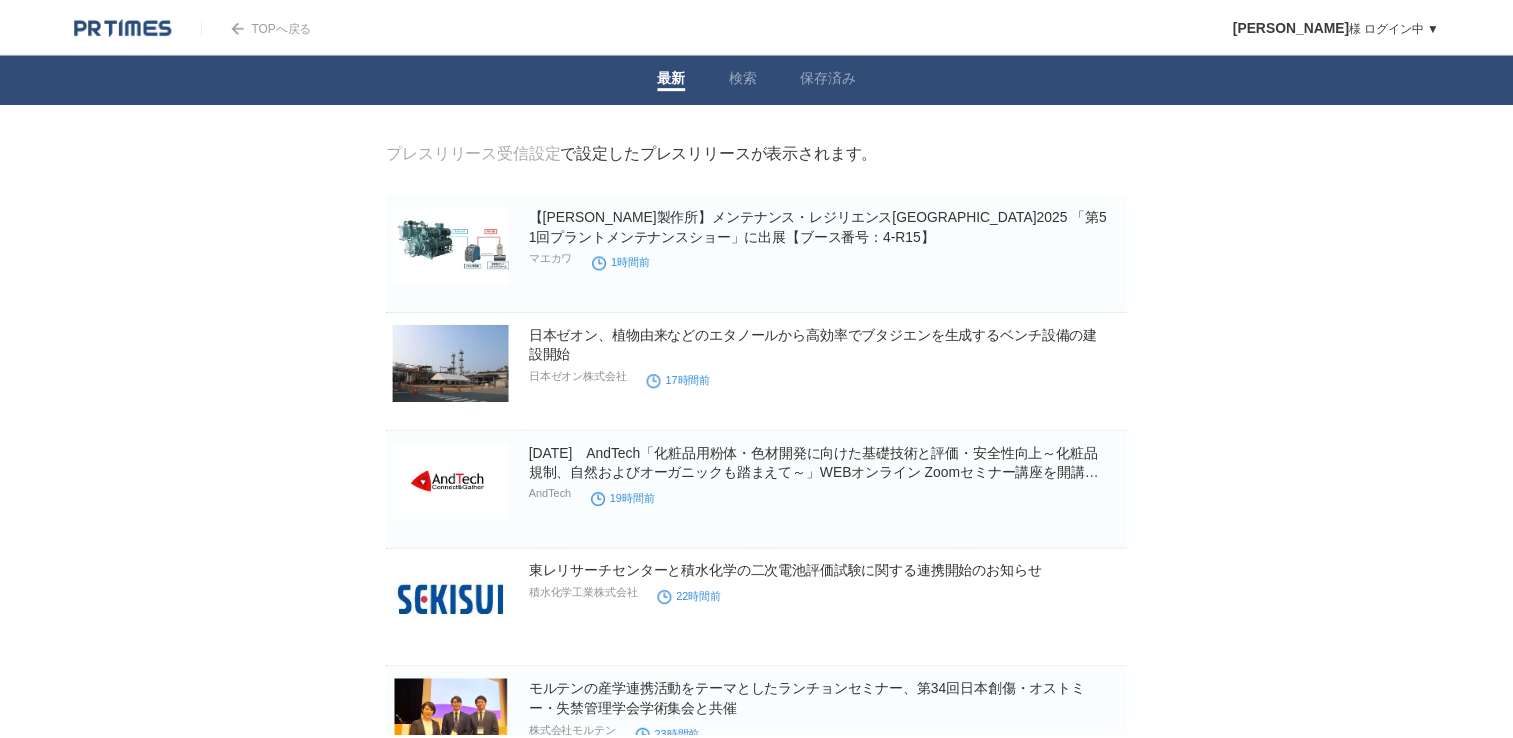 scroll, scrollTop: 0, scrollLeft: 0, axis: both 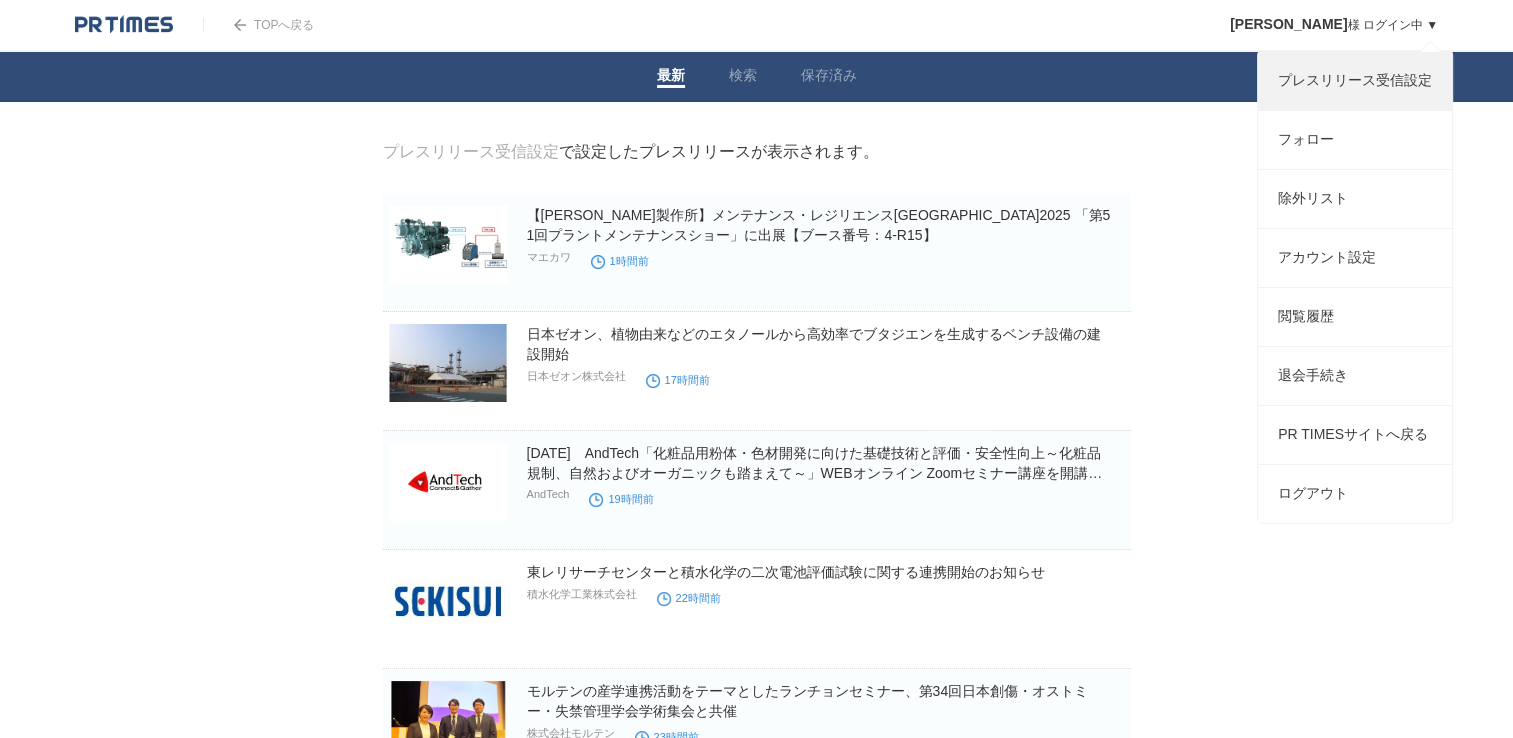 click on "プレスリリース受信設定" at bounding box center [1355, 81] 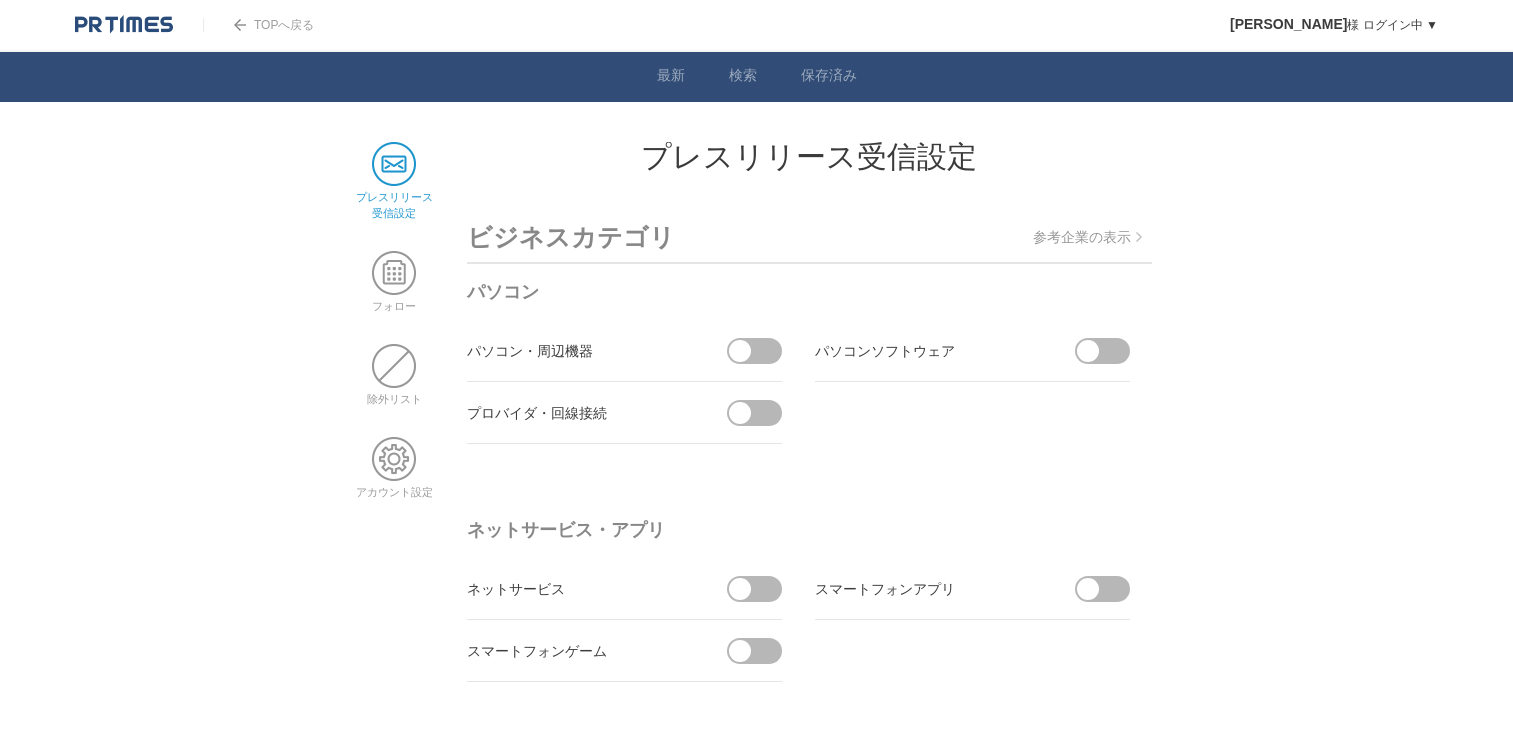 scroll, scrollTop: 0, scrollLeft: 0, axis: both 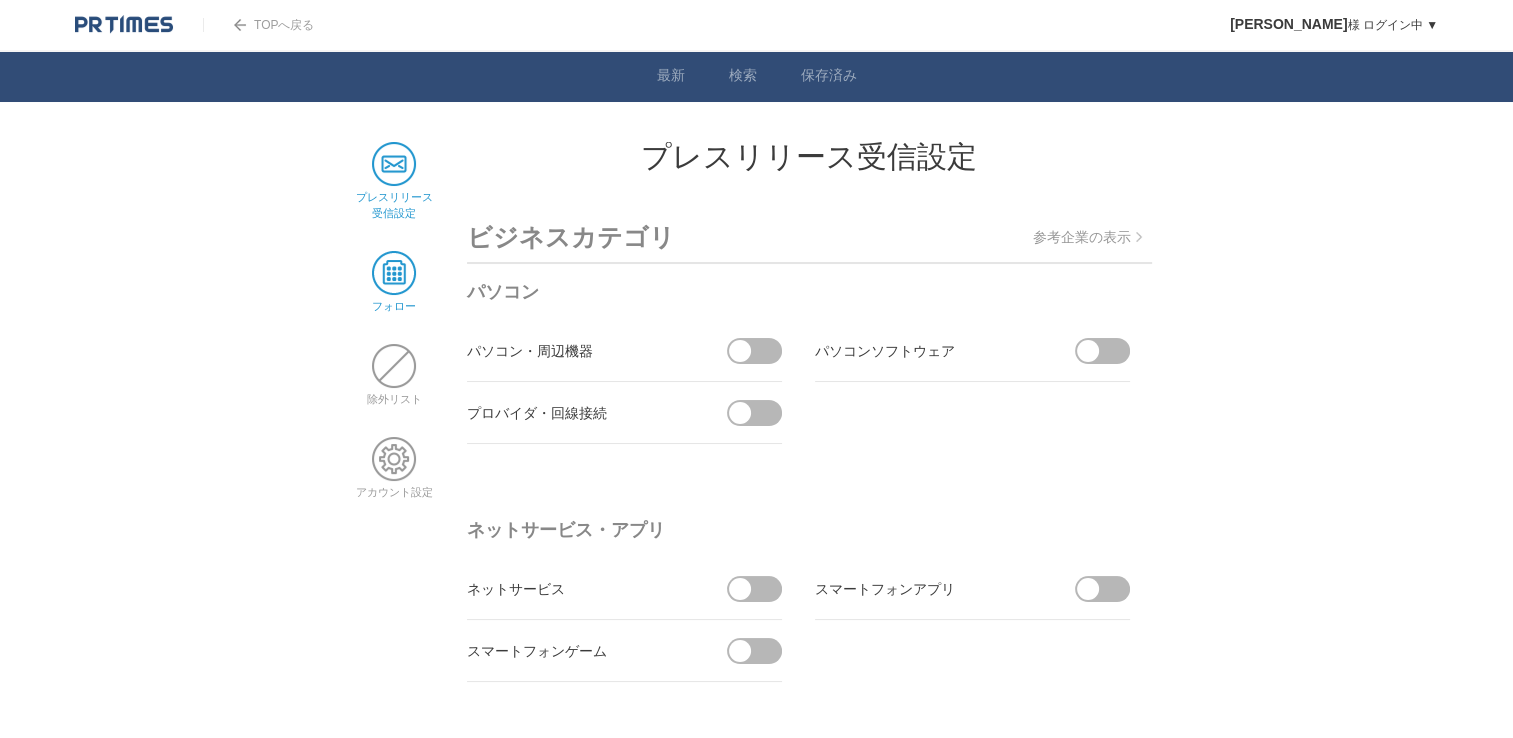 click at bounding box center [394, 273] 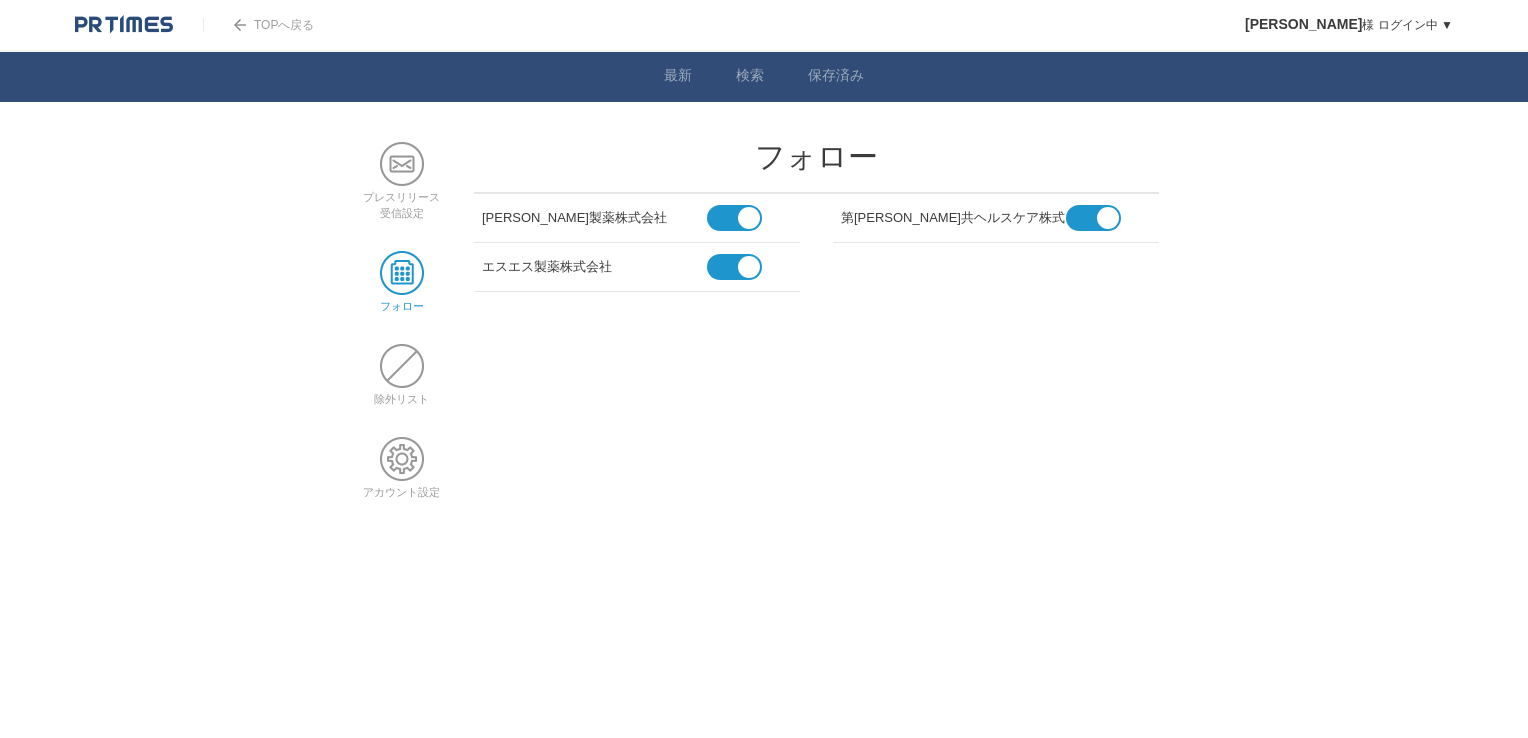 scroll, scrollTop: 0, scrollLeft: 0, axis: both 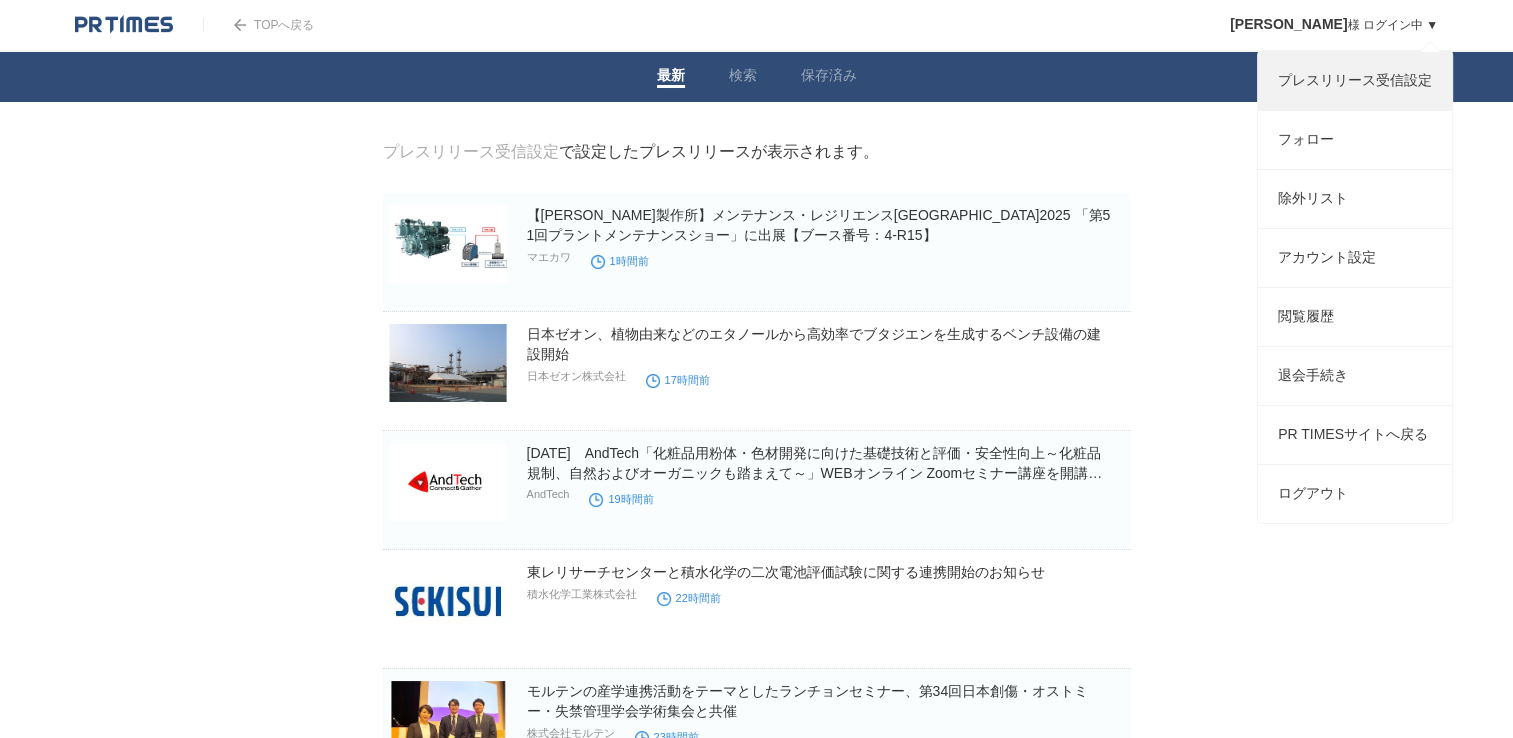click on "プレスリリース受信設定" at bounding box center (1355, 81) 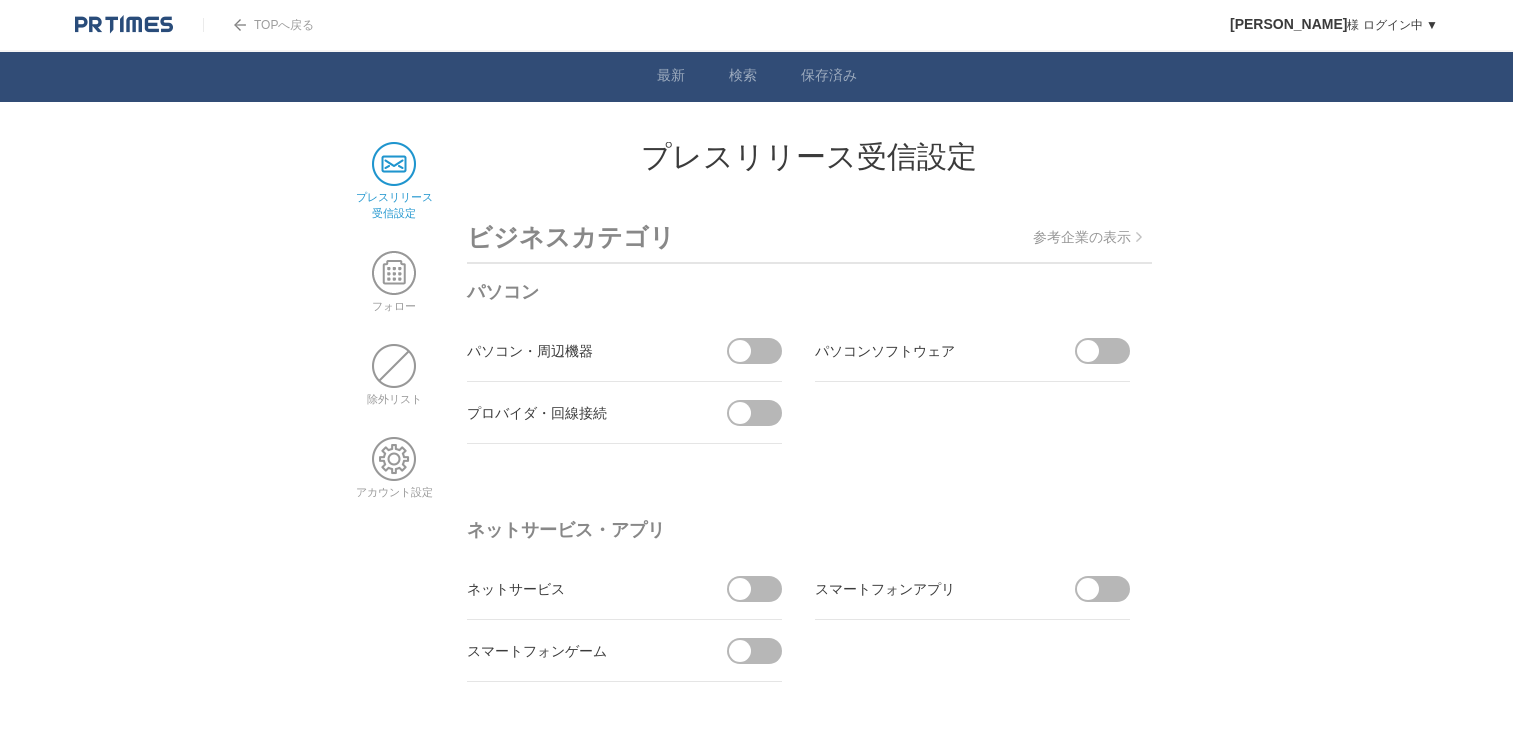 scroll, scrollTop: 0, scrollLeft: 0, axis: both 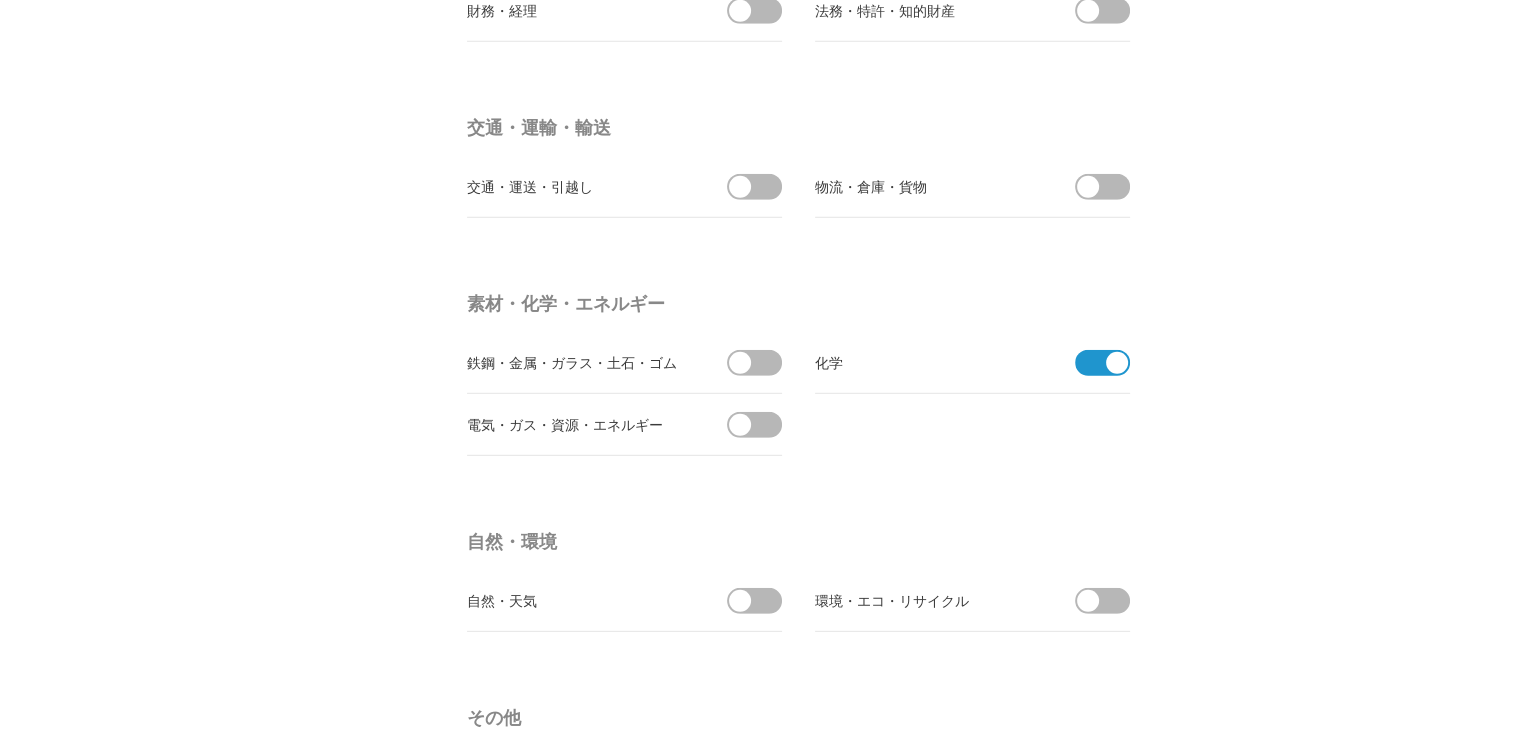 click at bounding box center [1096, 363] 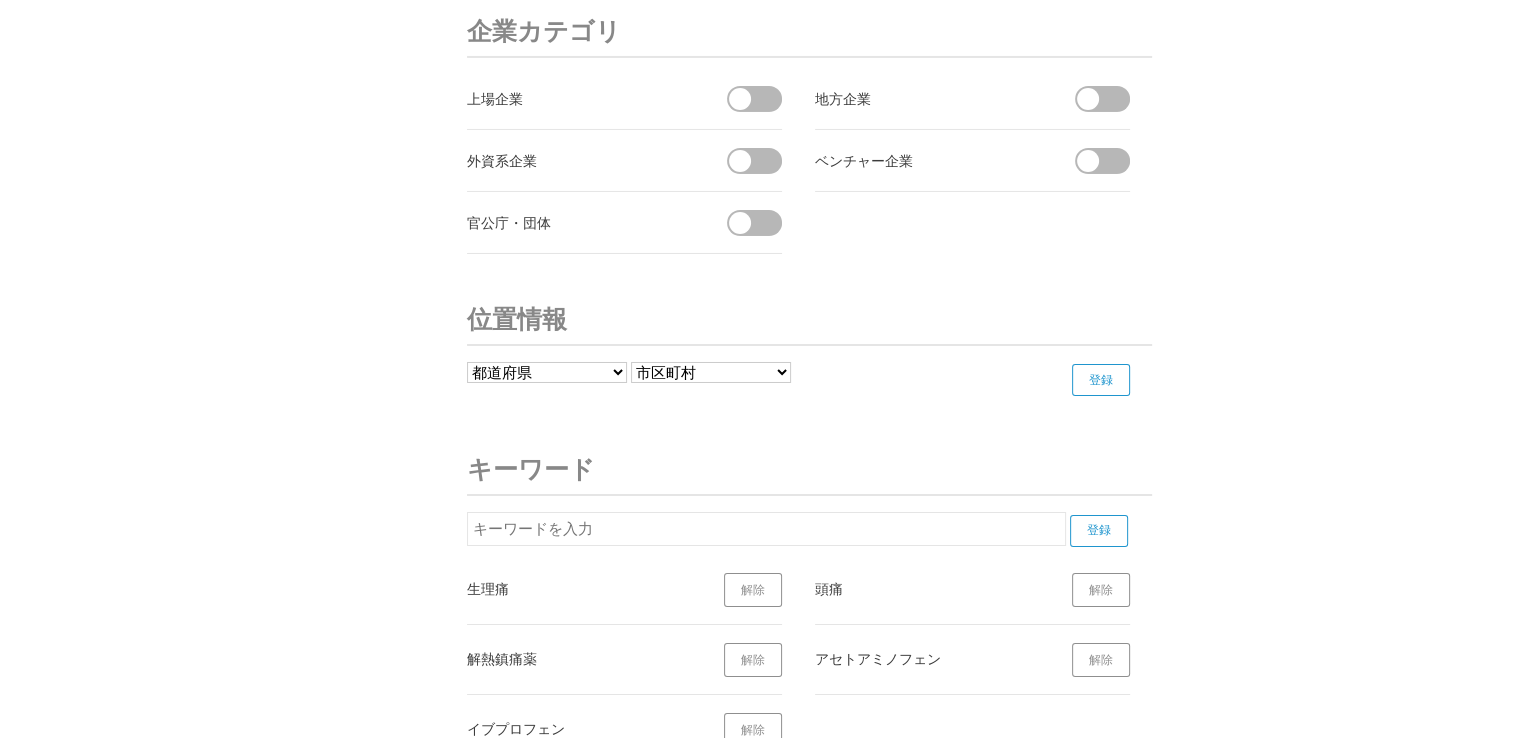 scroll, scrollTop: 7244, scrollLeft: 0, axis: vertical 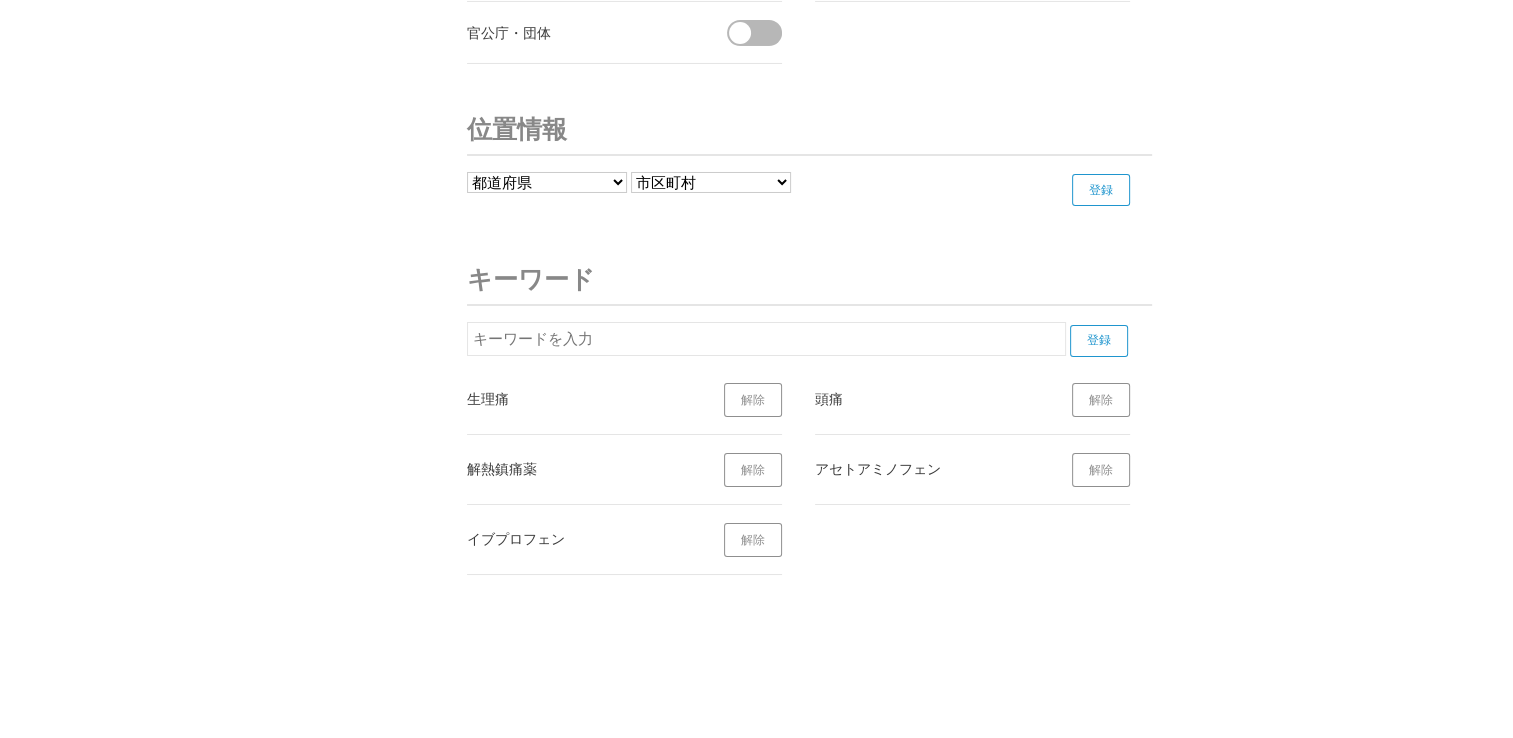 click on "キーワード" at bounding box center (809, 280) 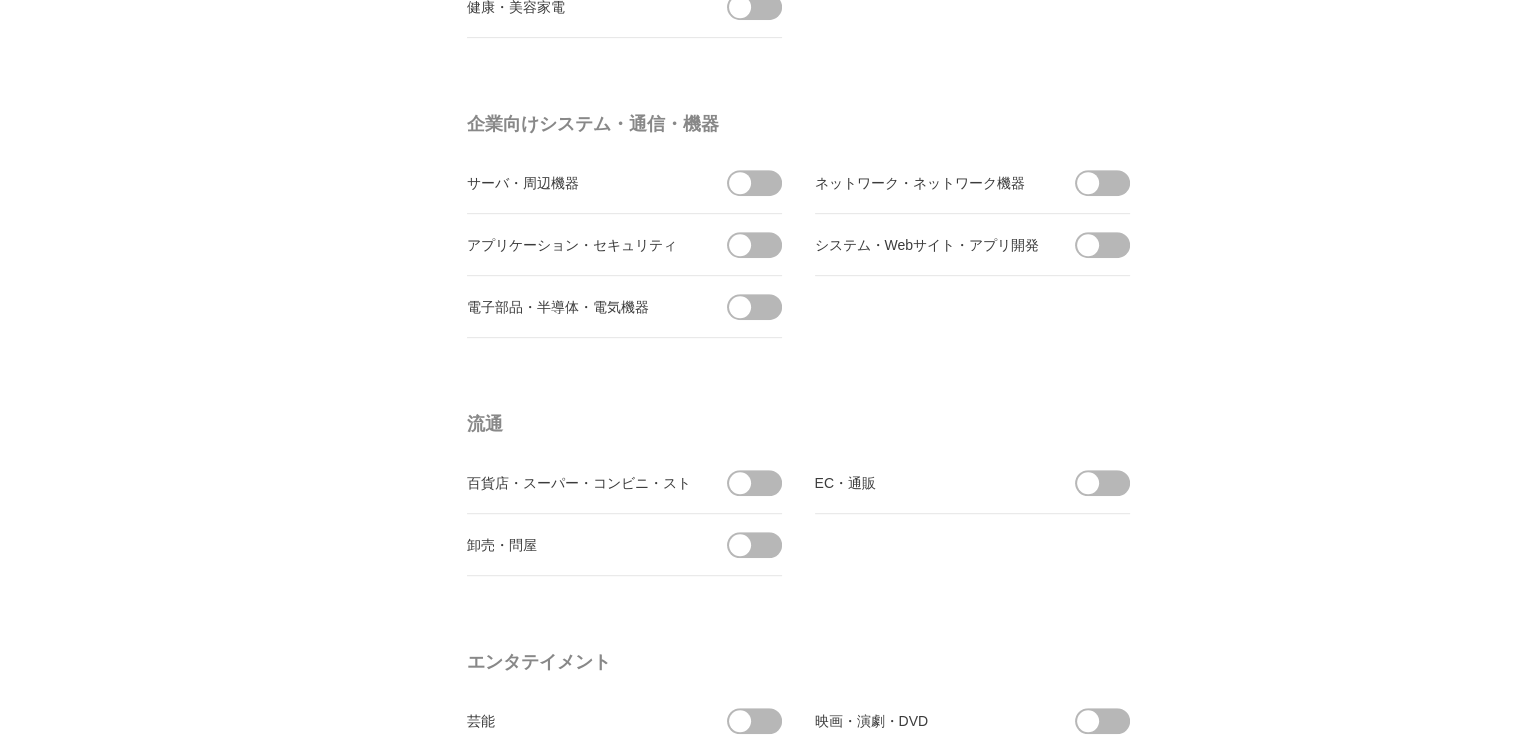 scroll, scrollTop: 0, scrollLeft: 0, axis: both 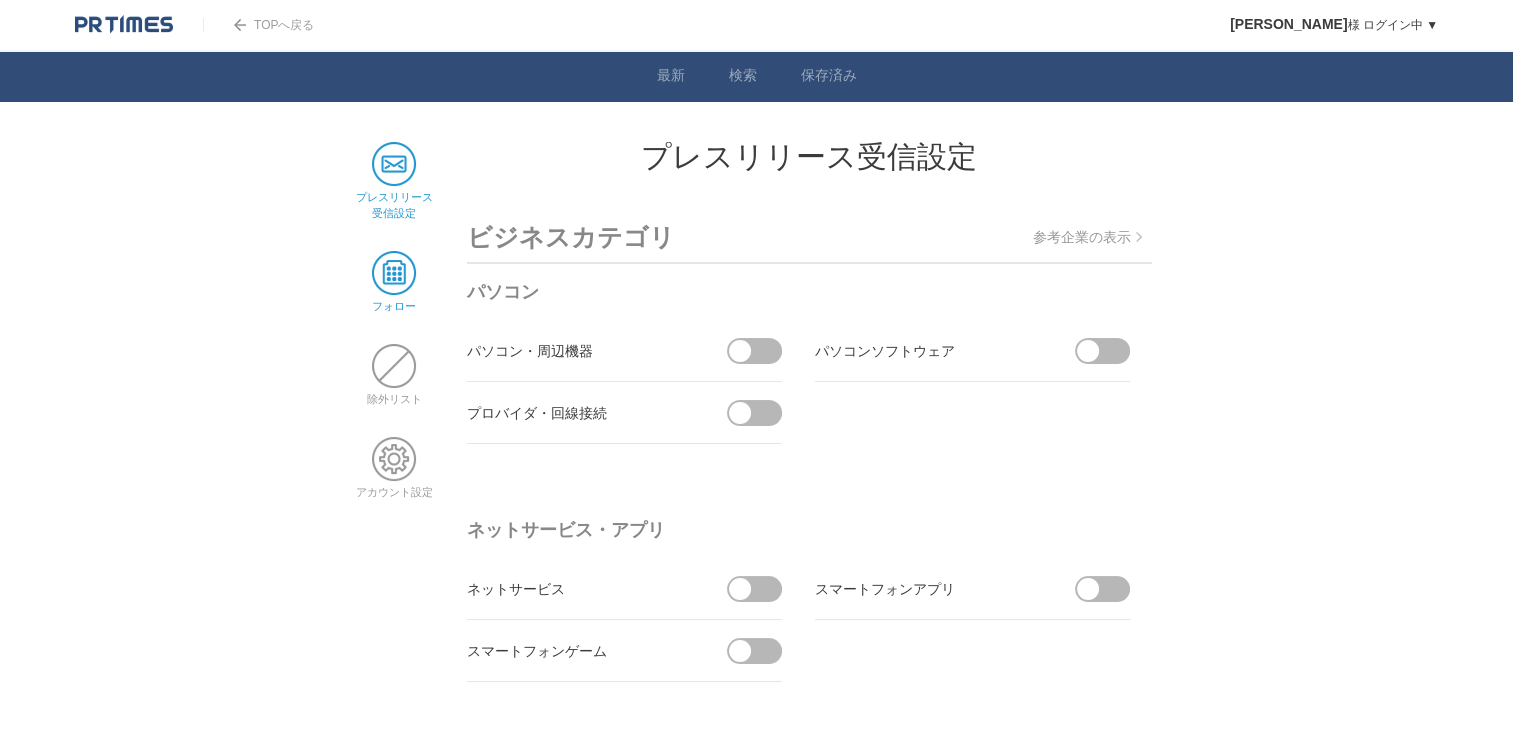 click at bounding box center [394, 273] 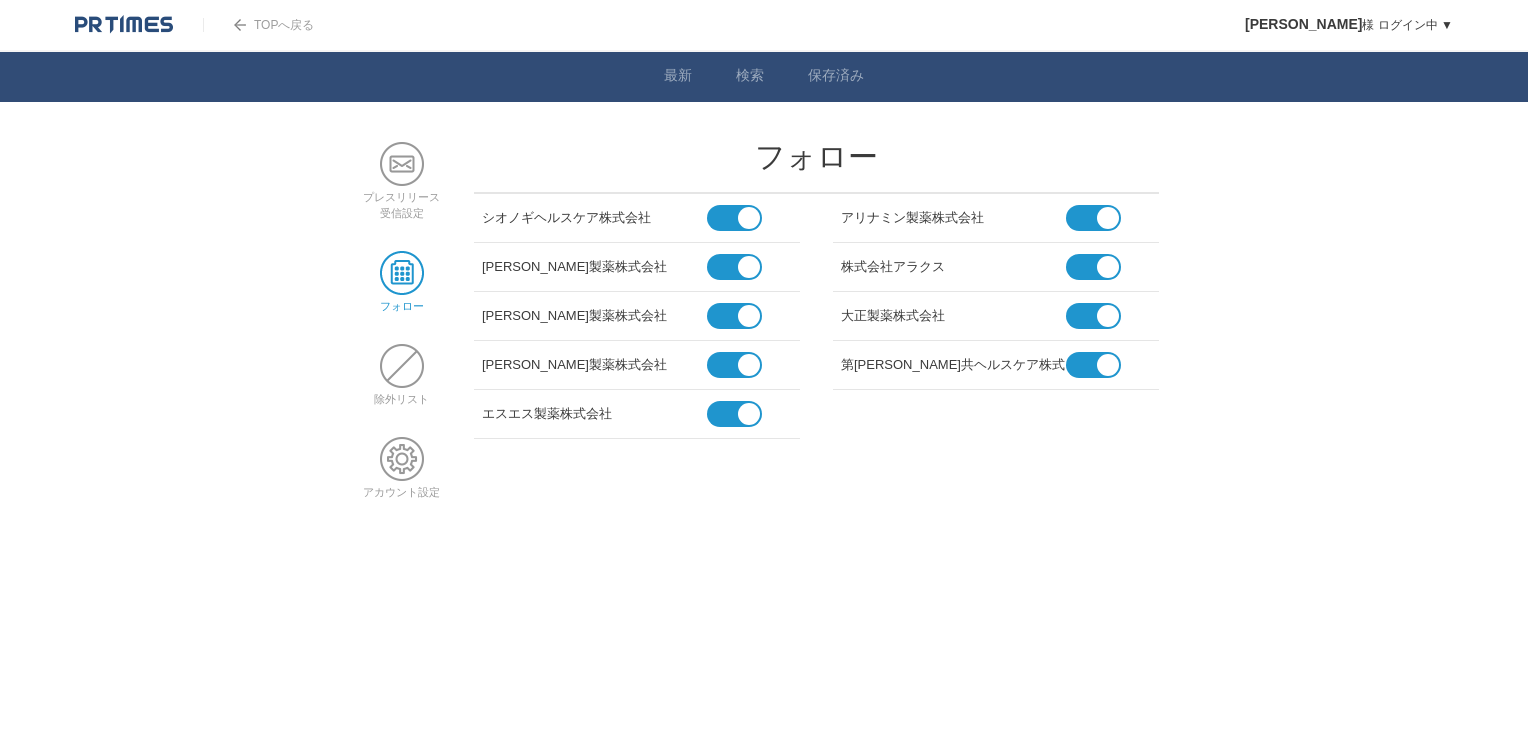 scroll, scrollTop: 0, scrollLeft: 0, axis: both 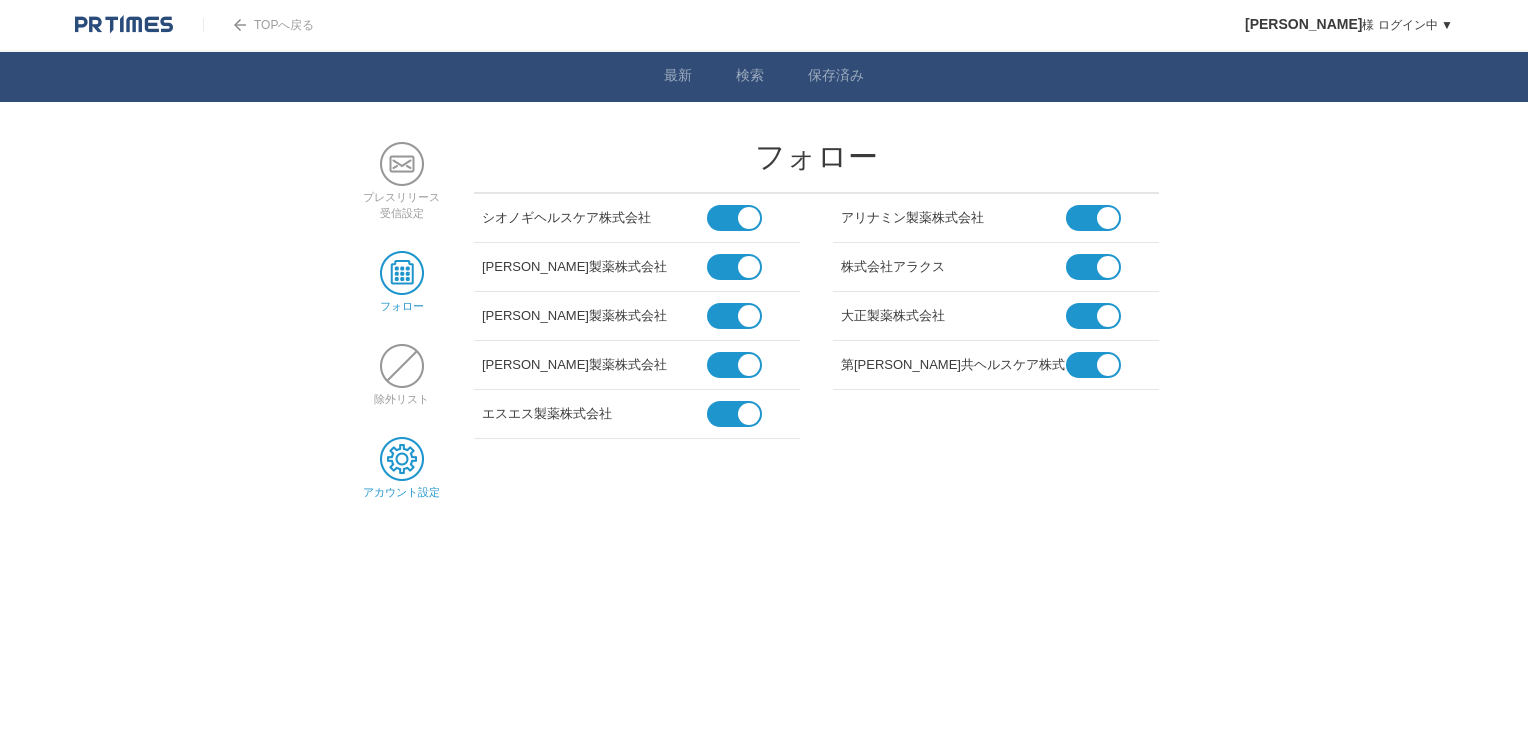 click at bounding box center (402, 459) 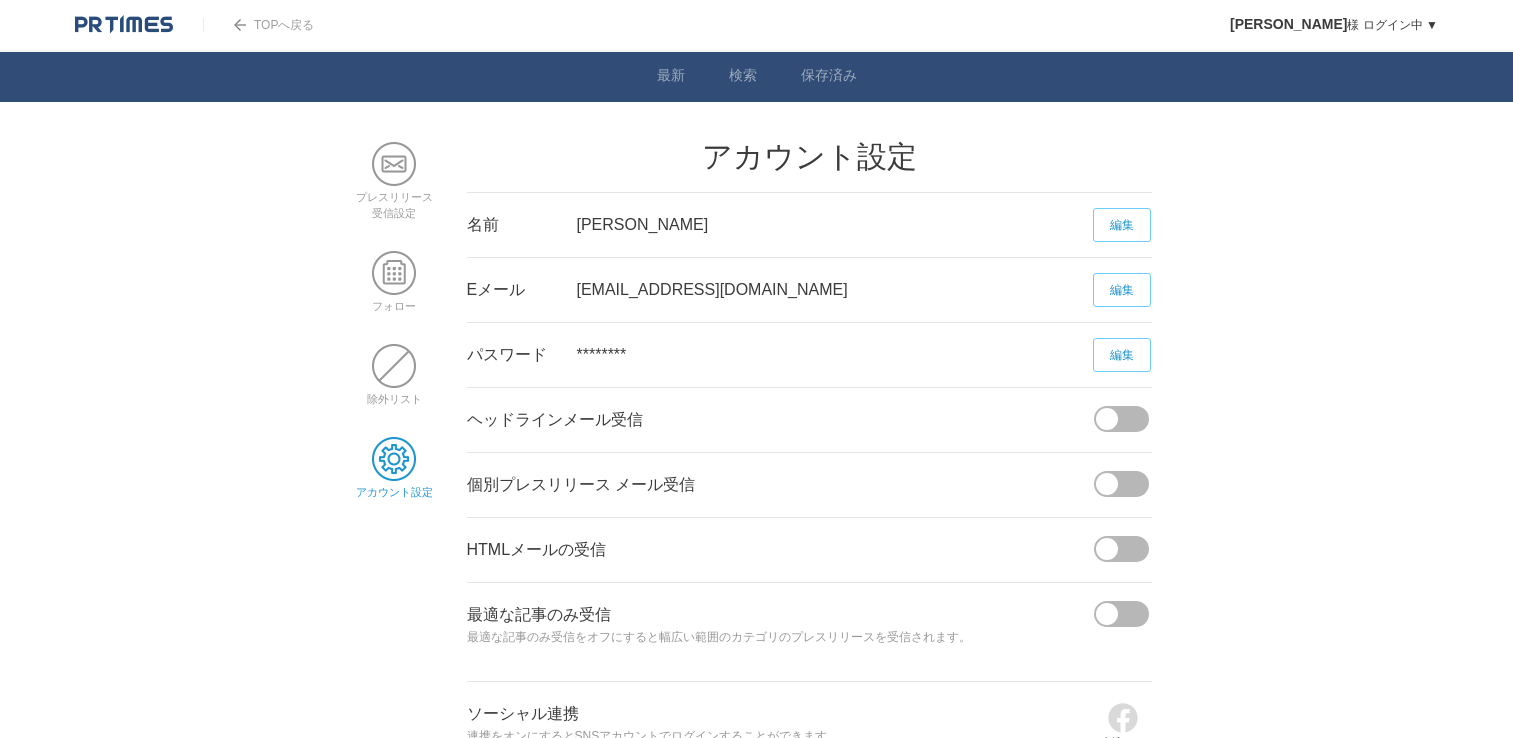 scroll, scrollTop: 0, scrollLeft: 0, axis: both 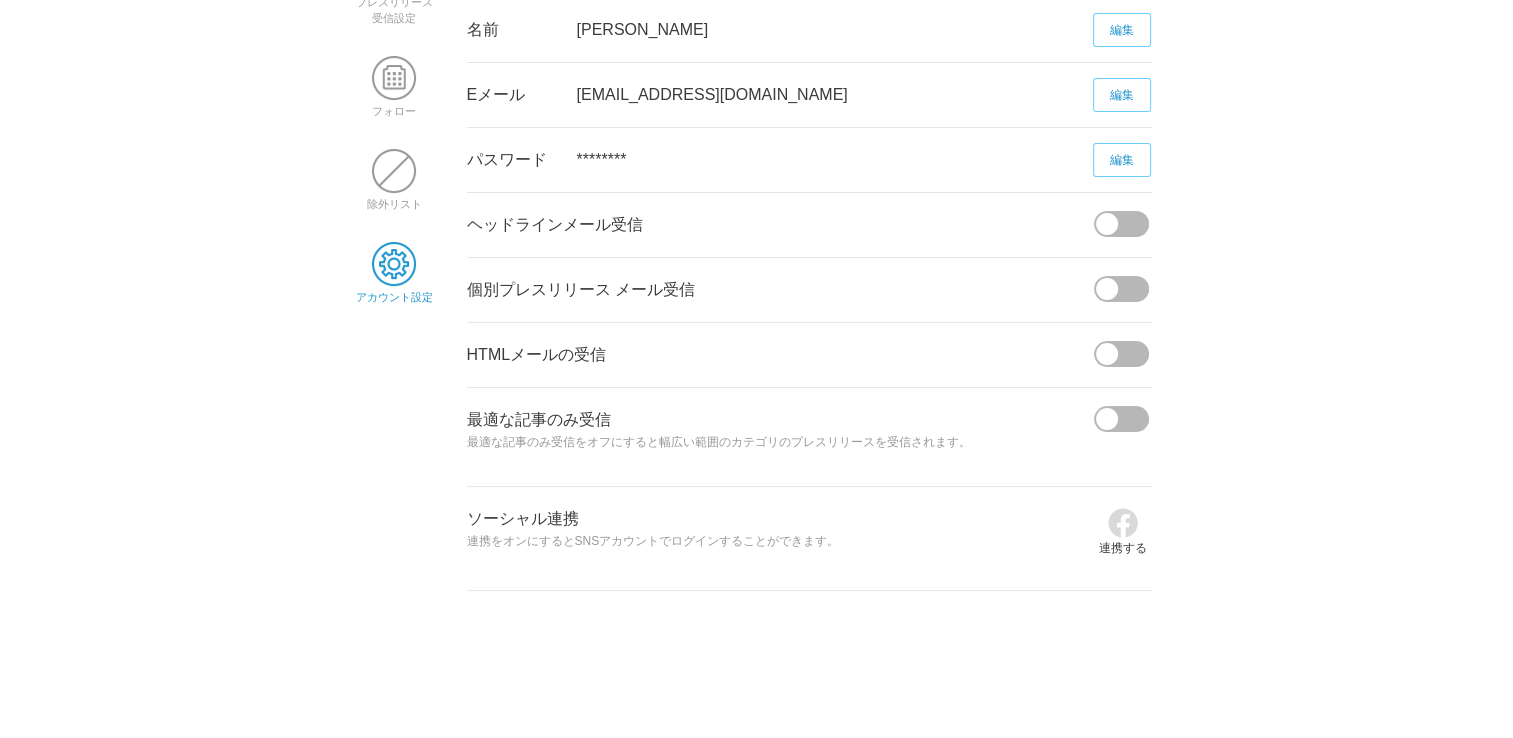 click on "TOPへ戻る
[PERSON_NAME] ログイン中 ▼
プレスリリース受信設定
フォロー
除外リスト
アカウント設定
閲覧履歴
退会手続き
PR TIMESサイトへ戻る
ログアウト
最新
検索
保存済み
プレスリリース 受信設定
フォロー
除外リスト
アカウント設定
アカウント設定
名前
[PERSON_NAME]
編集" at bounding box center [756, 198] 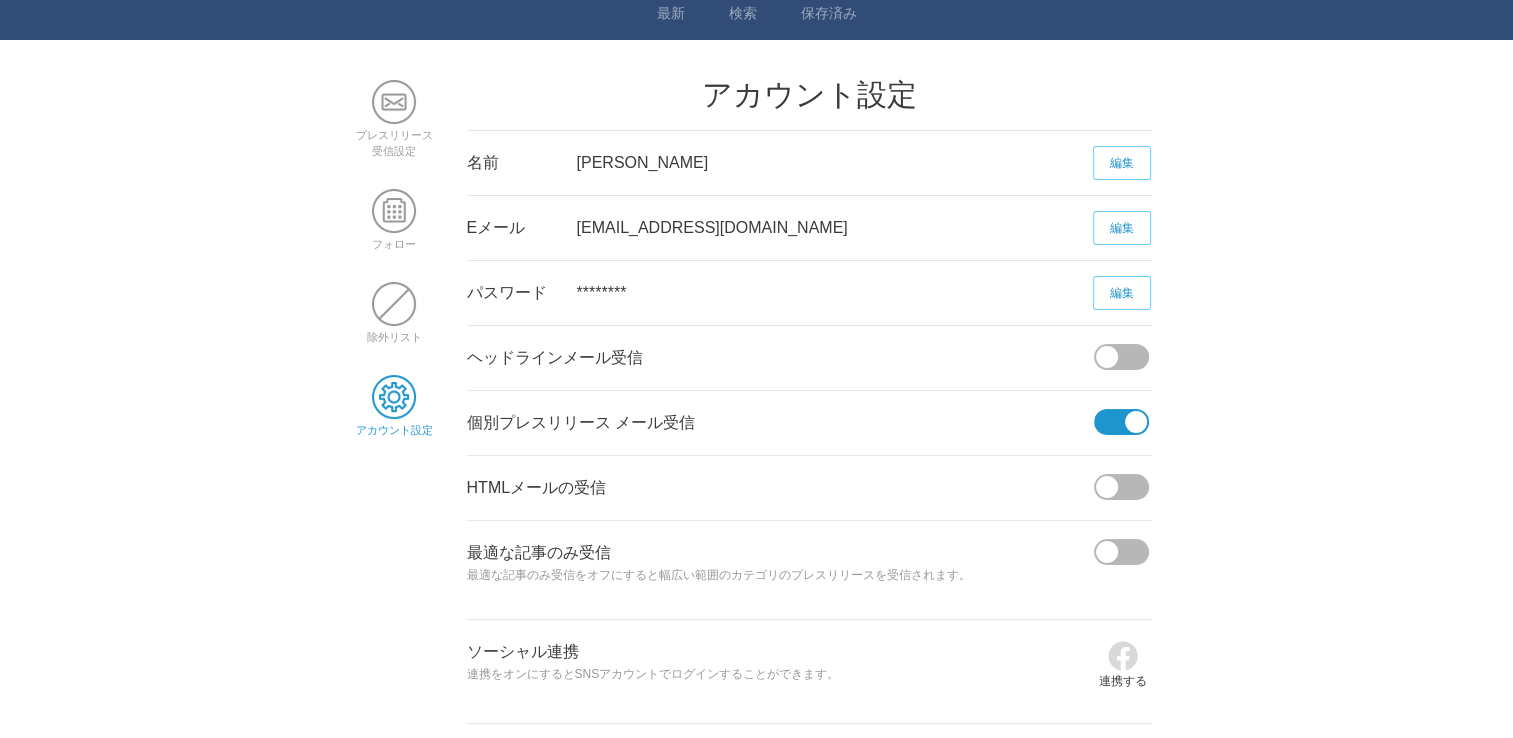scroll, scrollTop: 0, scrollLeft: 0, axis: both 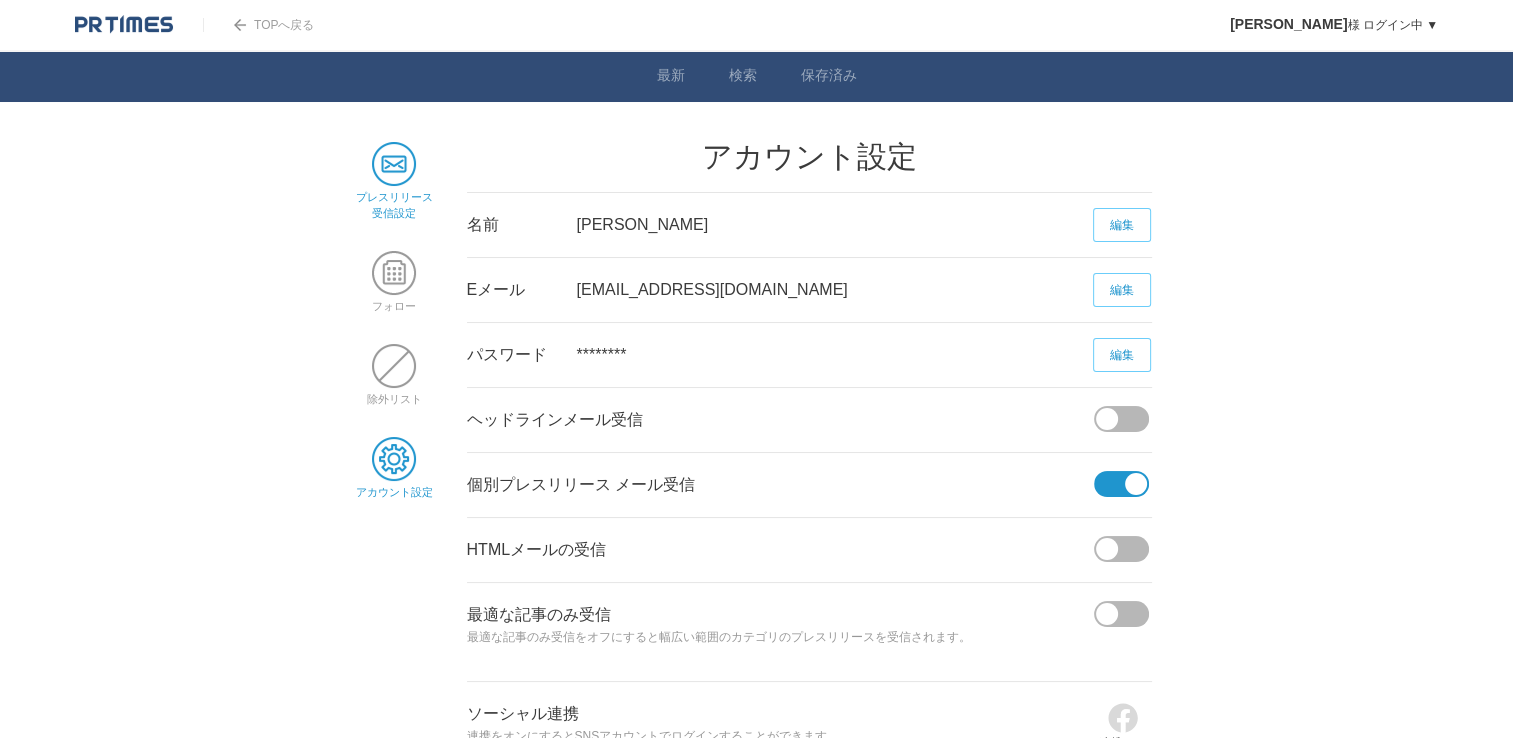 click at bounding box center (394, 164) 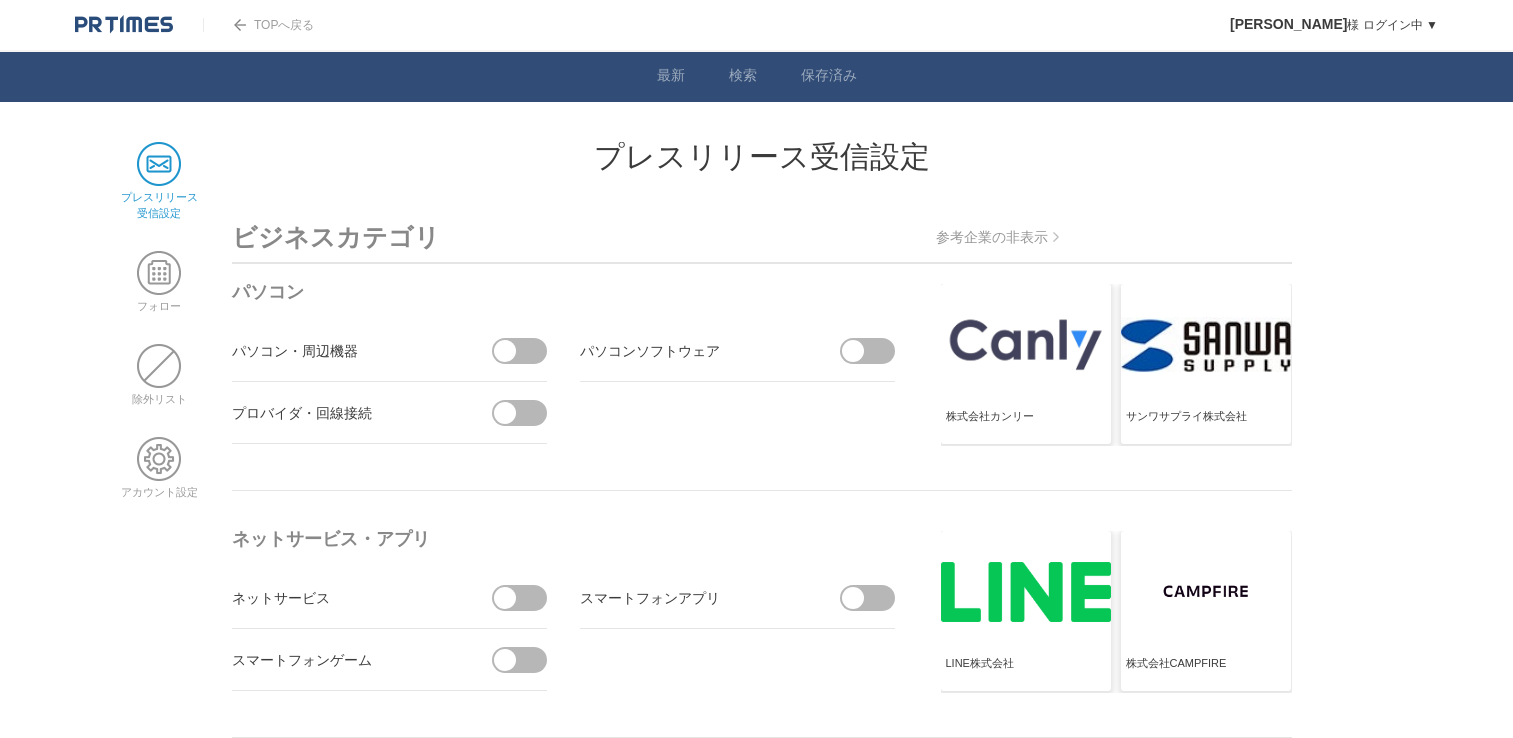 scroll, scrollTop: 0, scrollLeft: 0, axis: both 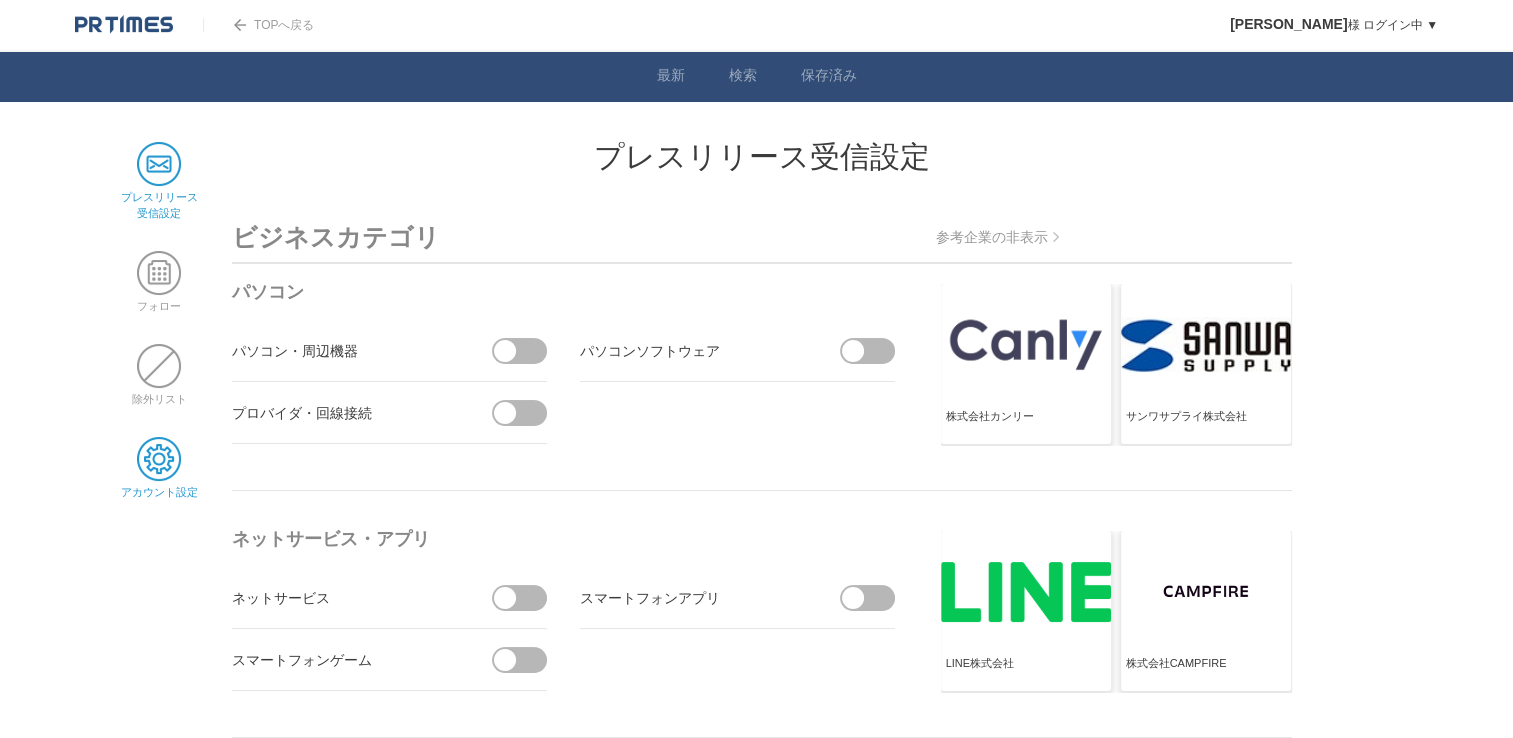 click at bounding box center [159, 459] 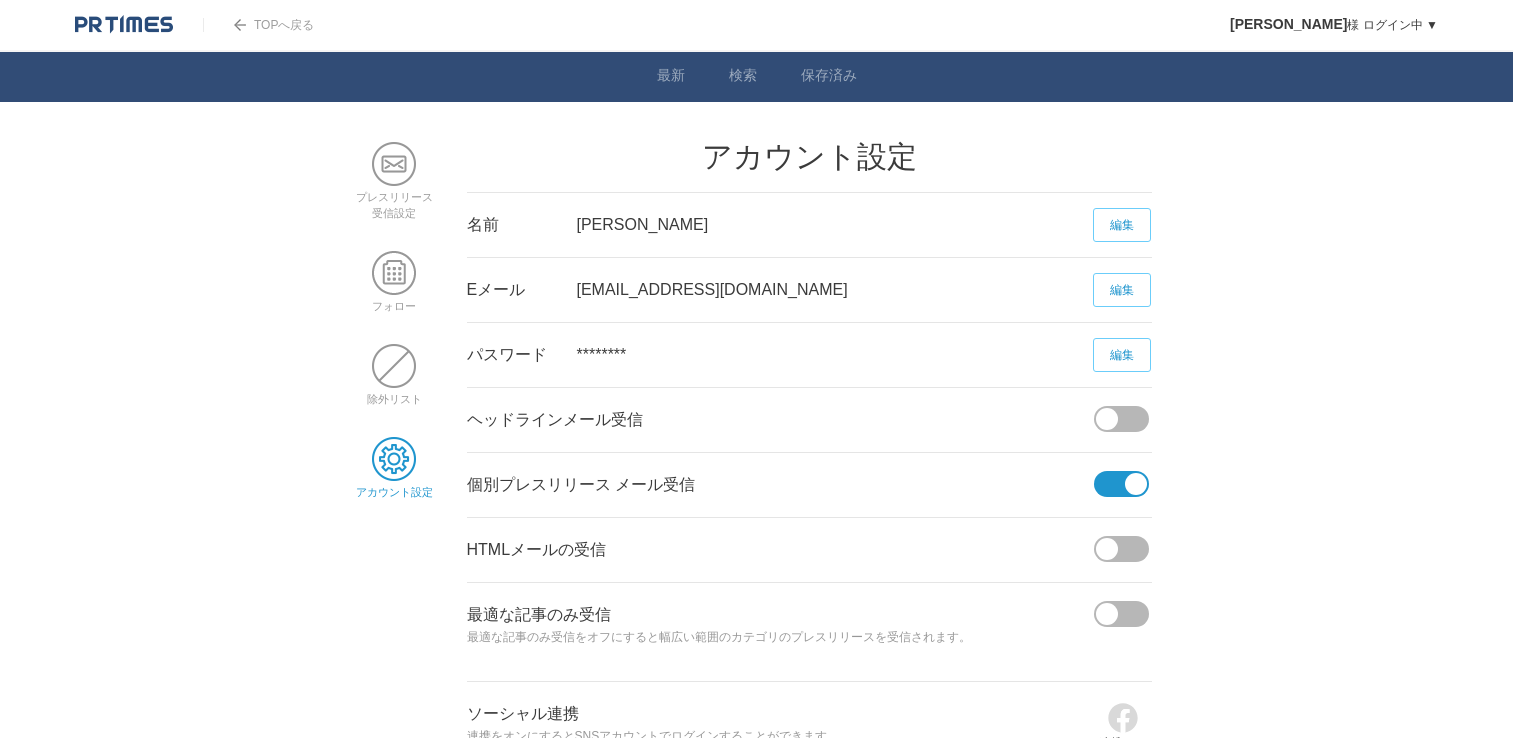 scroll, scrollTop: 58, scrollLeft: 0, axis: vertical 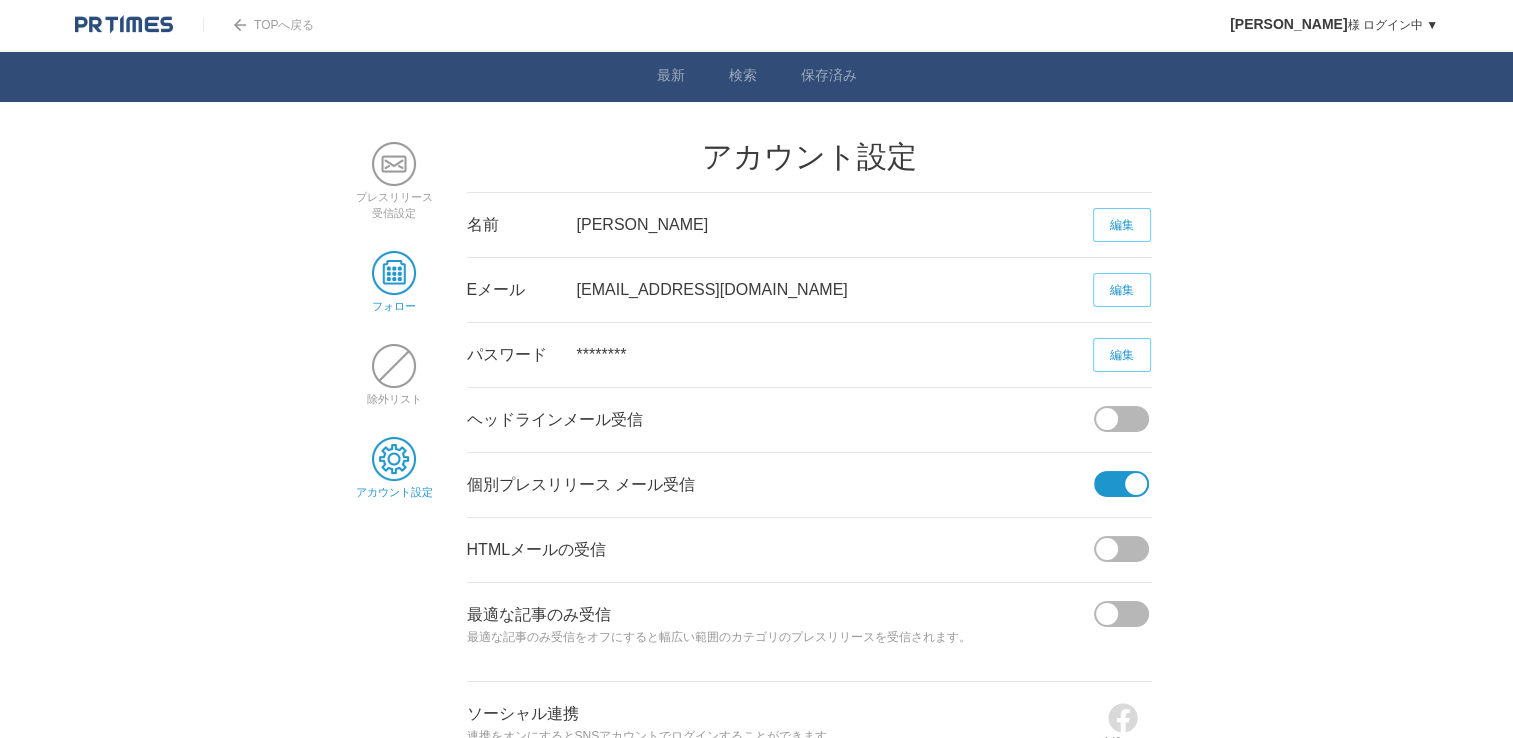 click at bounding box center (394, 273) 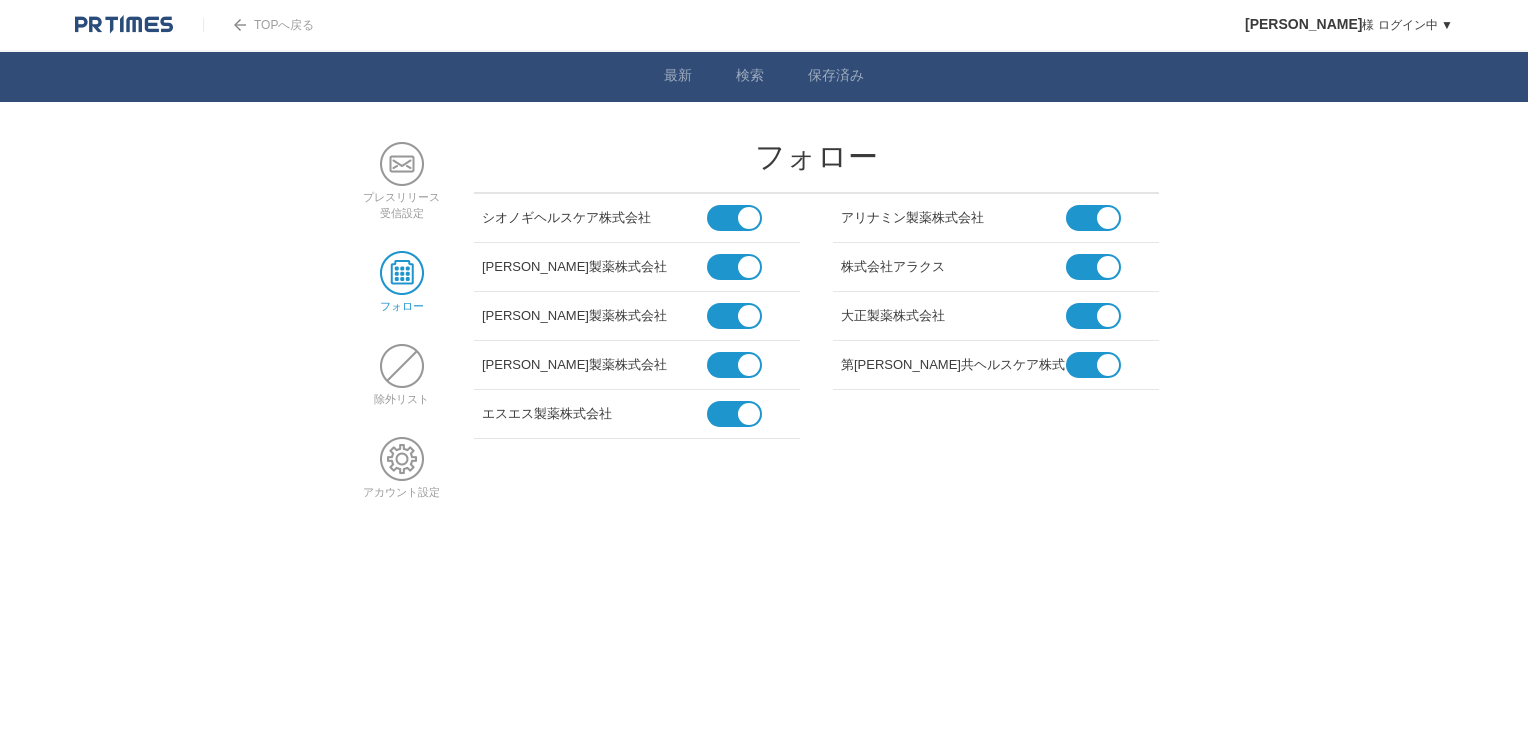 scroll, scrollTop: 0, scrollLeft: 0, axis: both 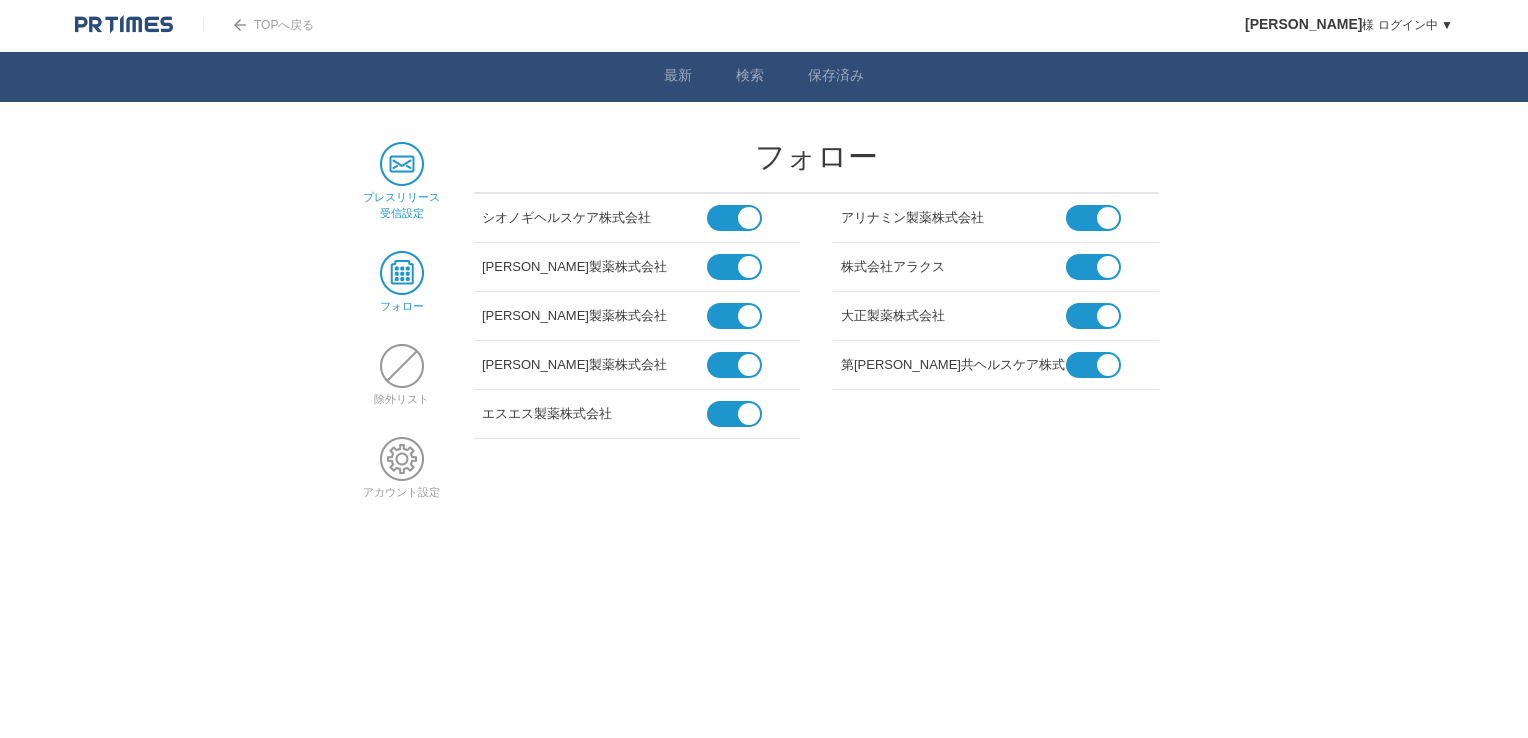 click on "プレスリリース 受信設定" at bounding box center (401, 197) 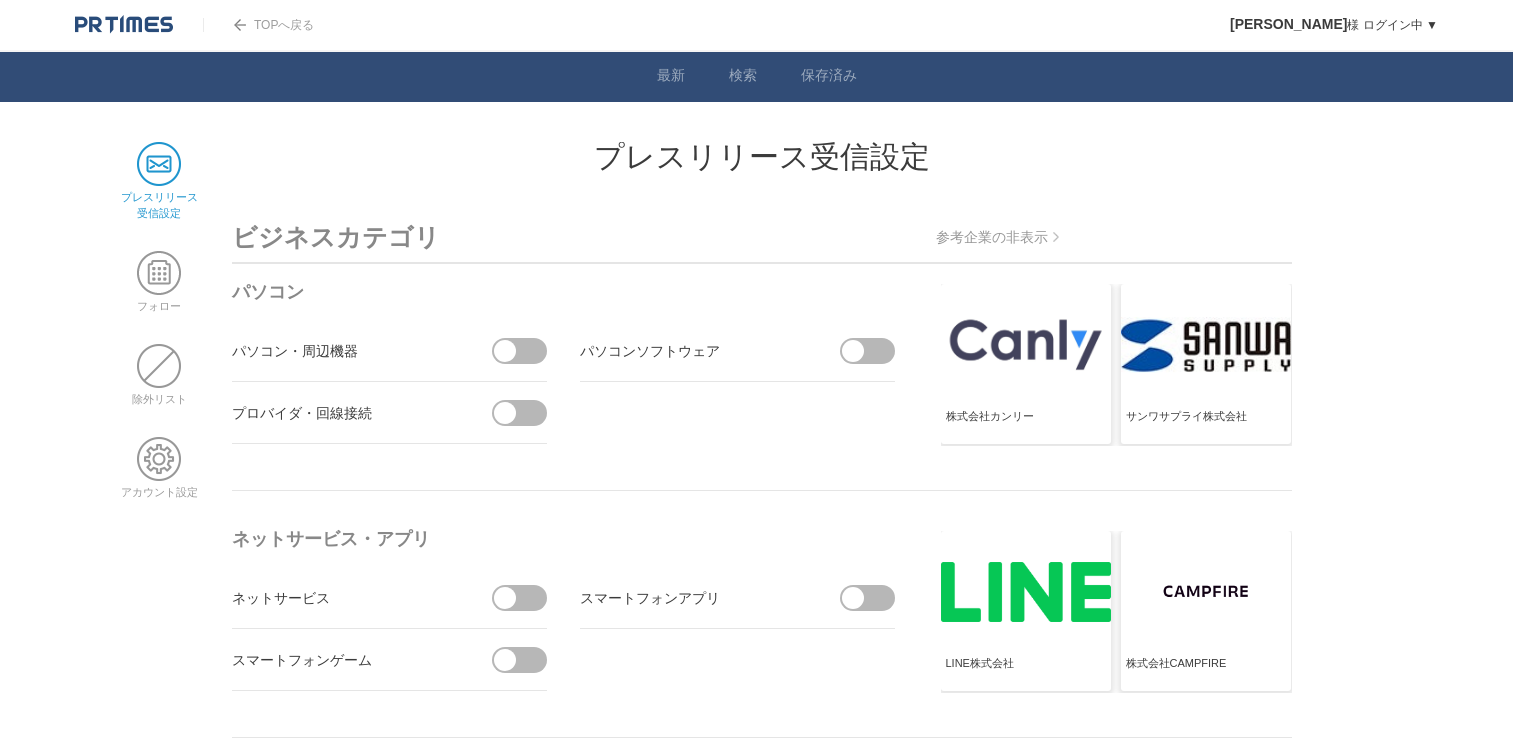 scroll, scrollTop: 0, scrollLeft: 0, axis: both 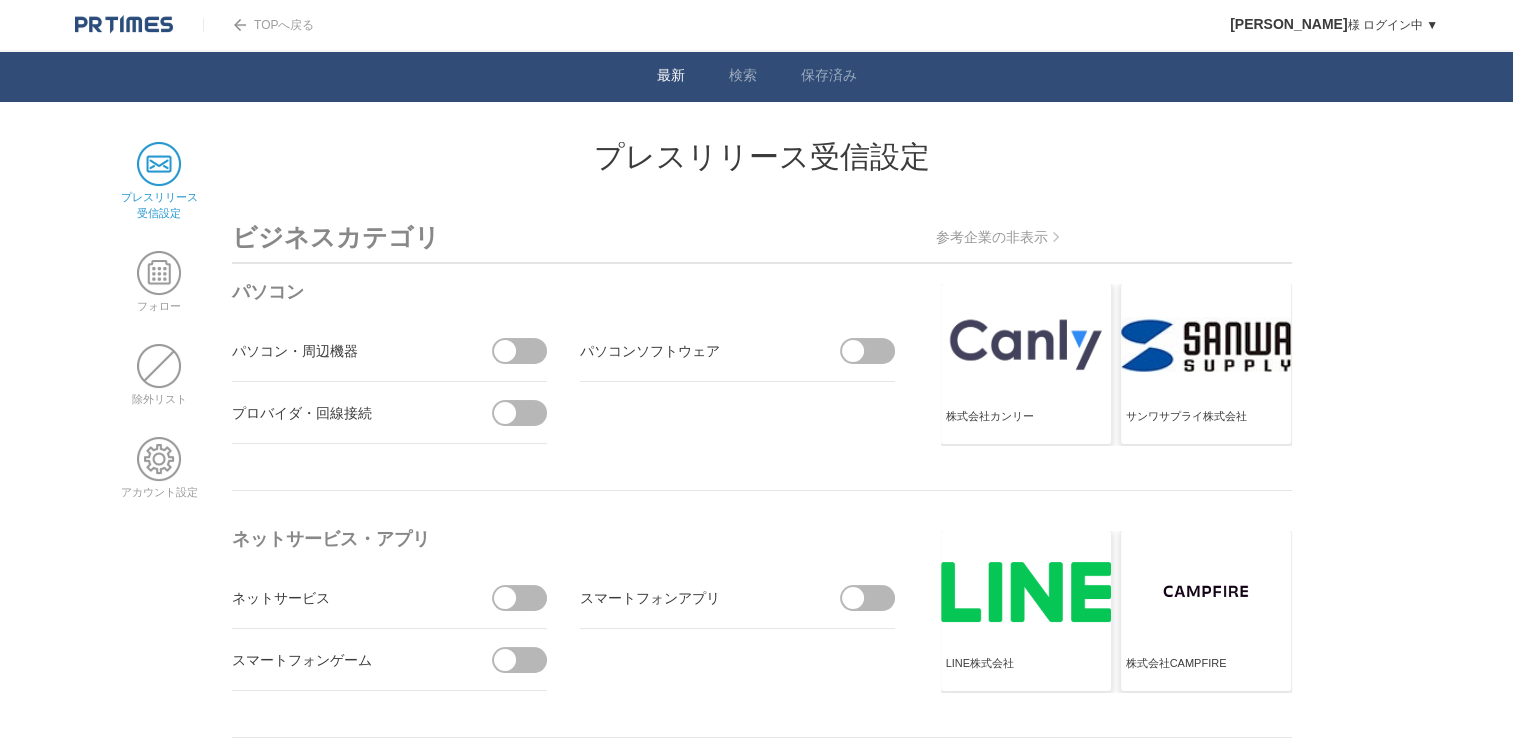 click on "最新" at bounding box center (671, 77) 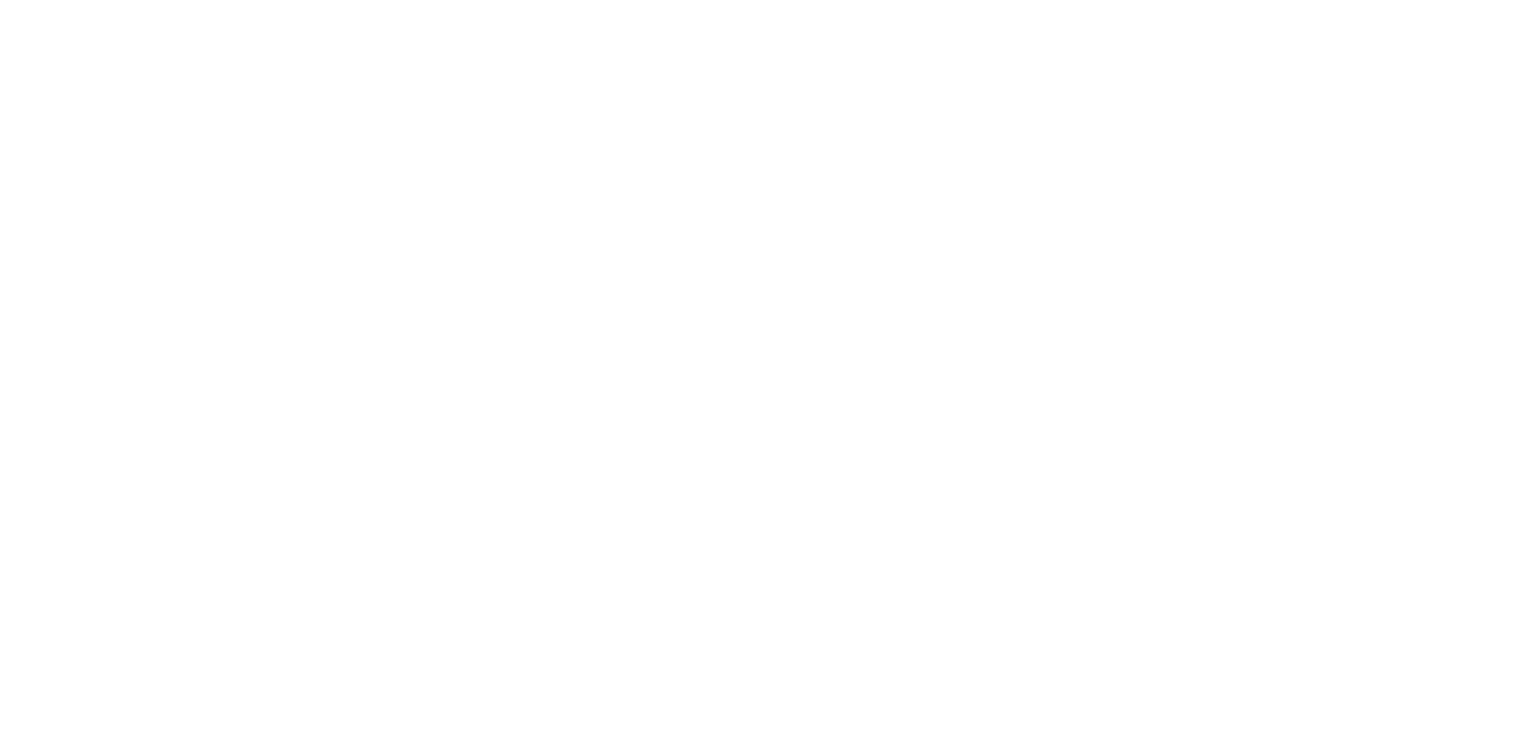 click at bounding box center (500, 0) 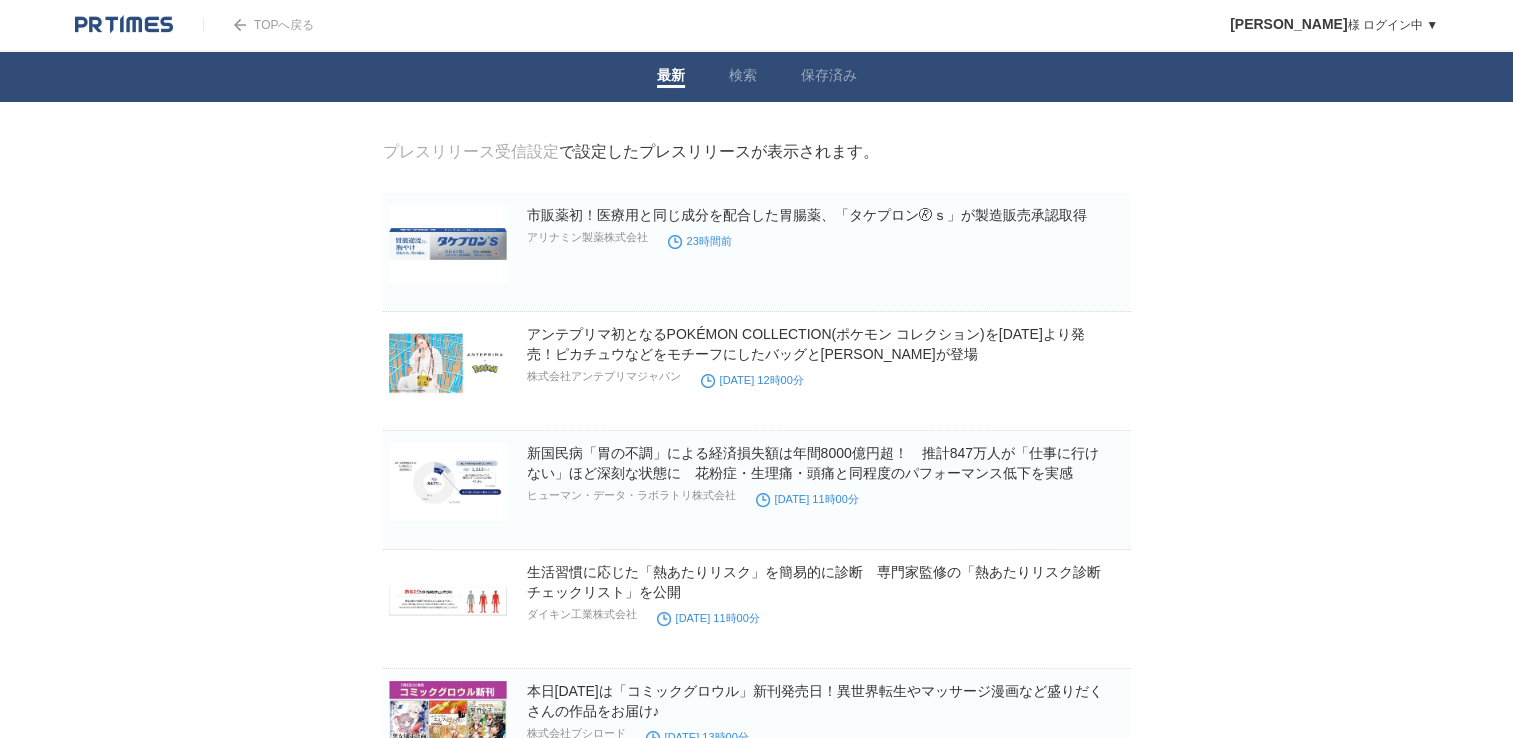 scroll, scrollTop: 0, scrollLeft: 0, axis: both 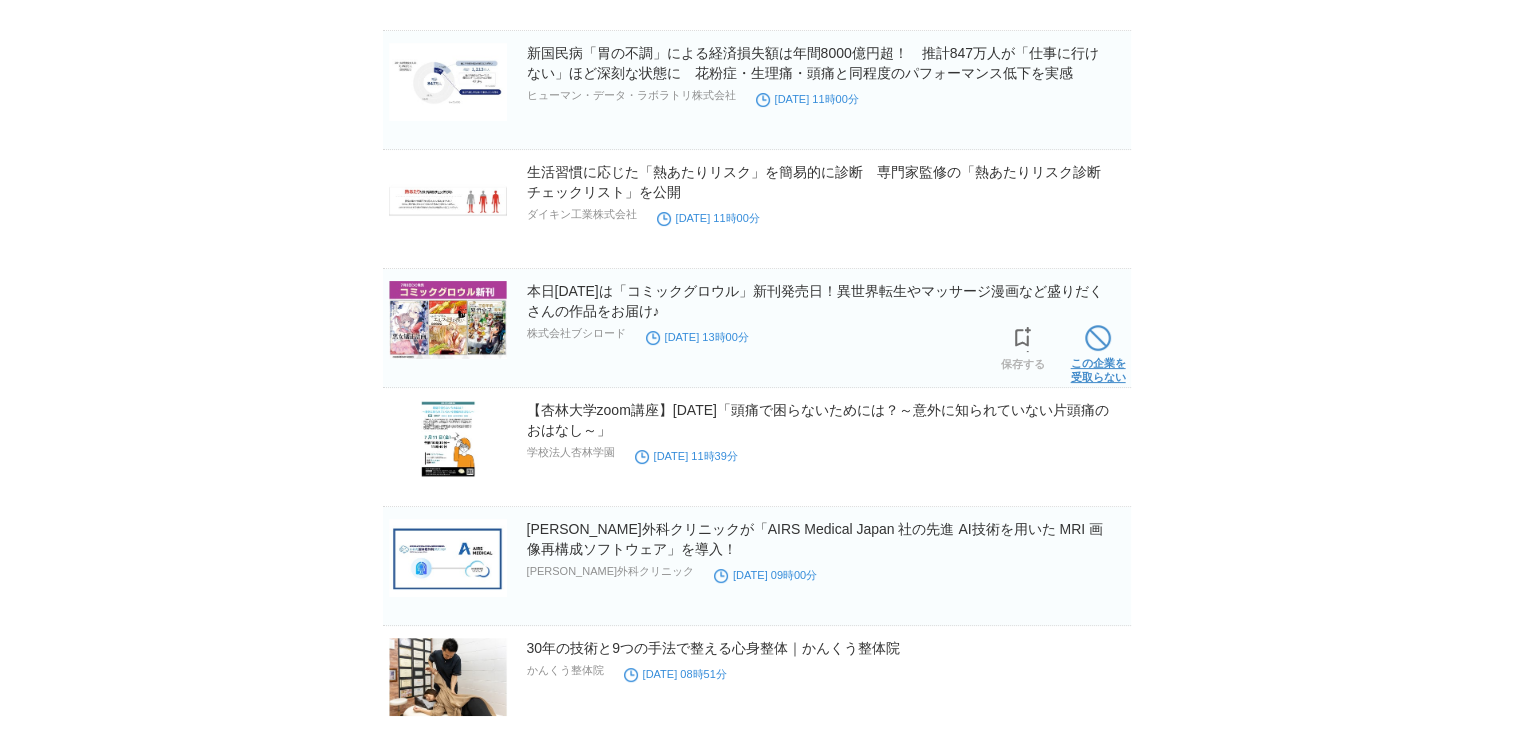 click at bounding box center [1098, 338] 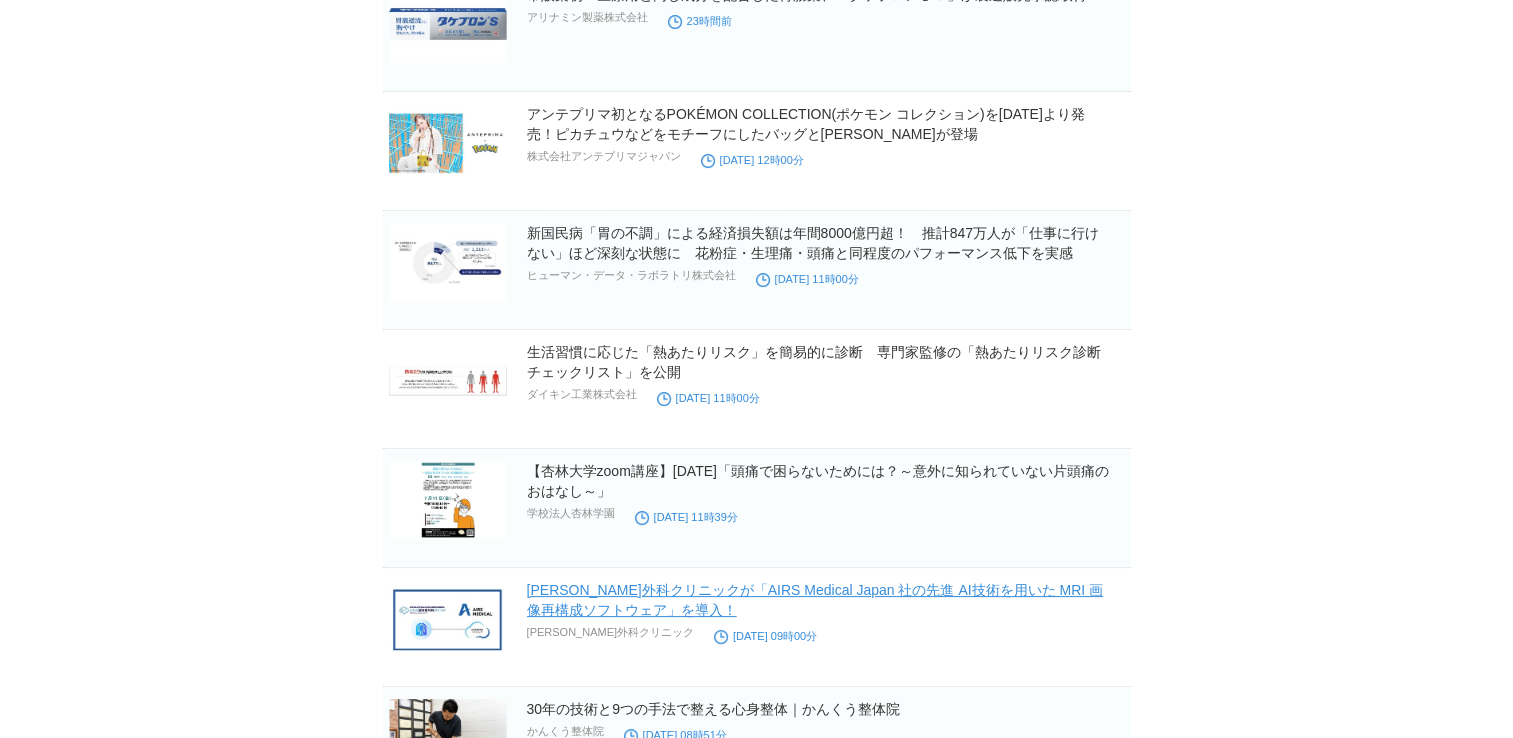 scroll, scrollTop: 0, scrollLeft: 0, axis: both 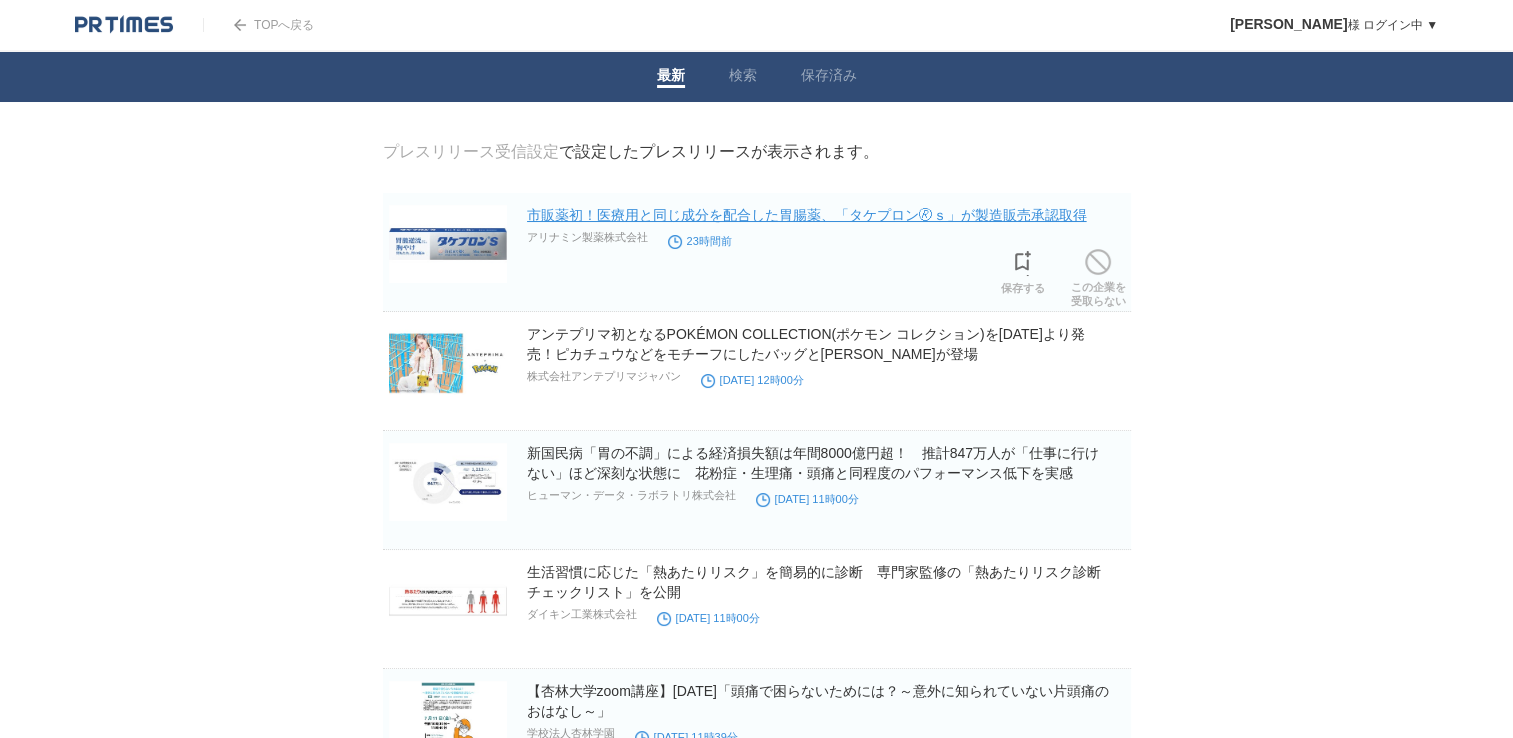 click on "市販薬初！医療用と同じ成分を配合した胃腸薬、「タケプロン🄬ｓ」が製造販売承認取得" at bounding box center [807, 215] 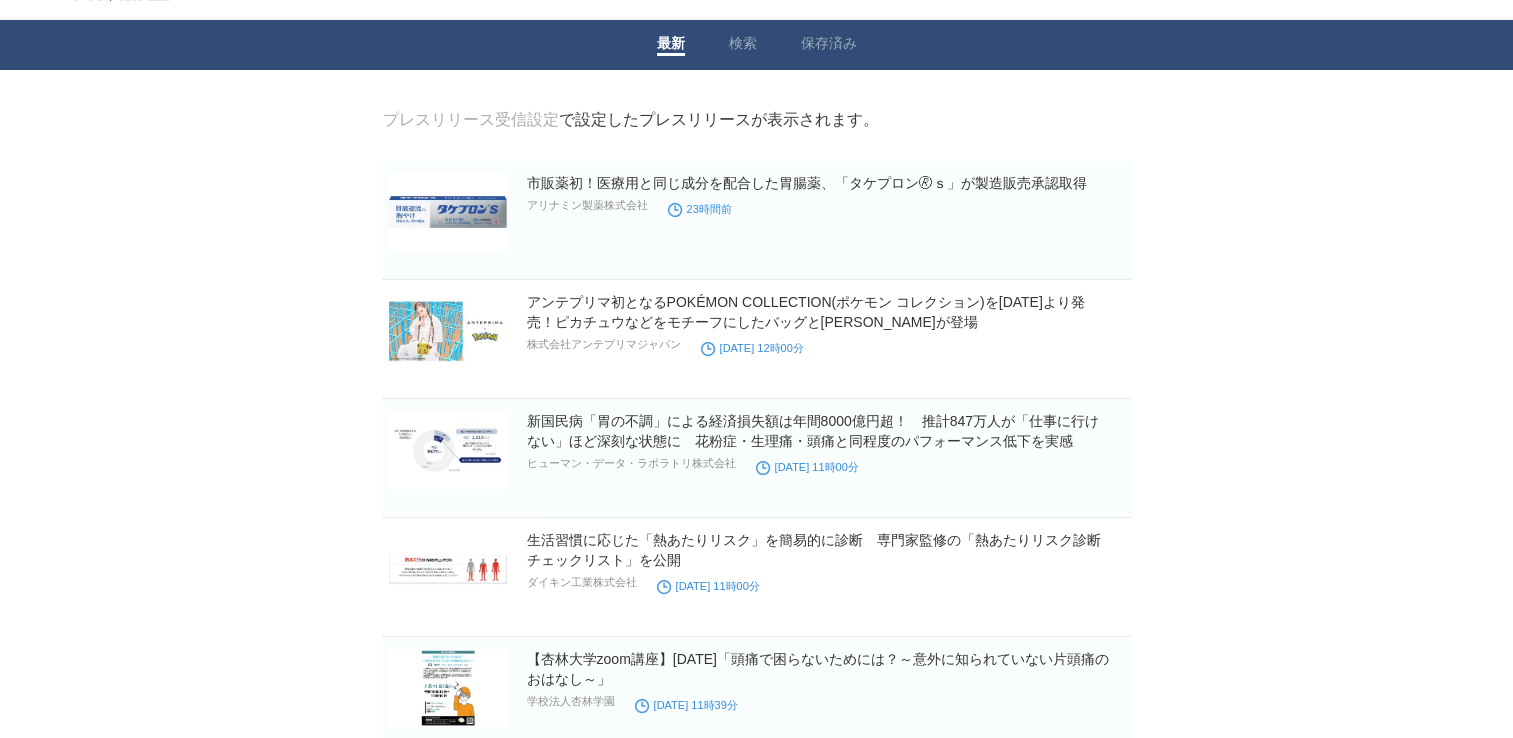 scroll, scrollTop: 0, scrollLeft: 0, axis: both 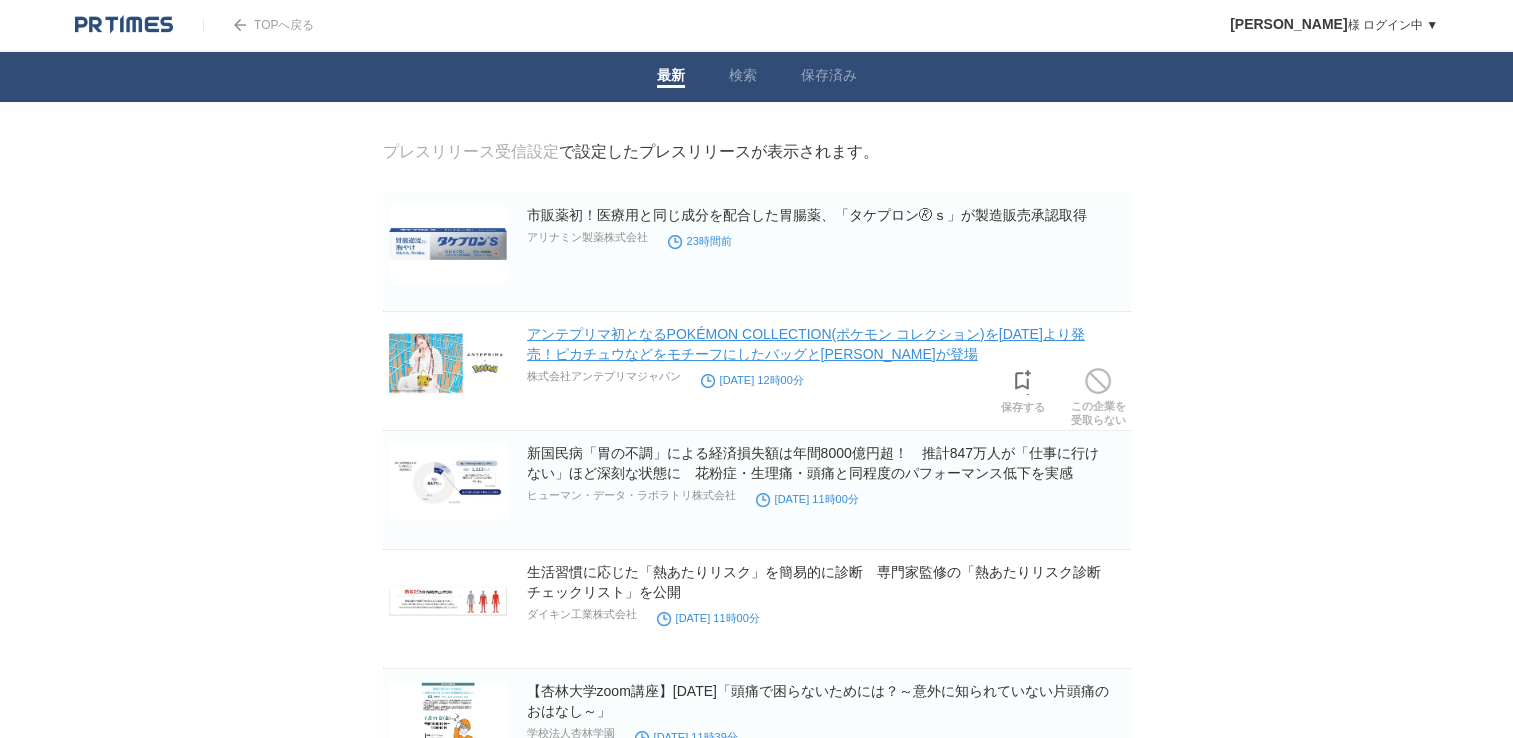 click on "アンテプリマ初となるPOKÉMON COLLECTION(ポケモン コレクション)を2025年8月1日より発売！ピカチュウなどをモチーフにしたバッグとチャームが登場" at bounding box center (806, 344) 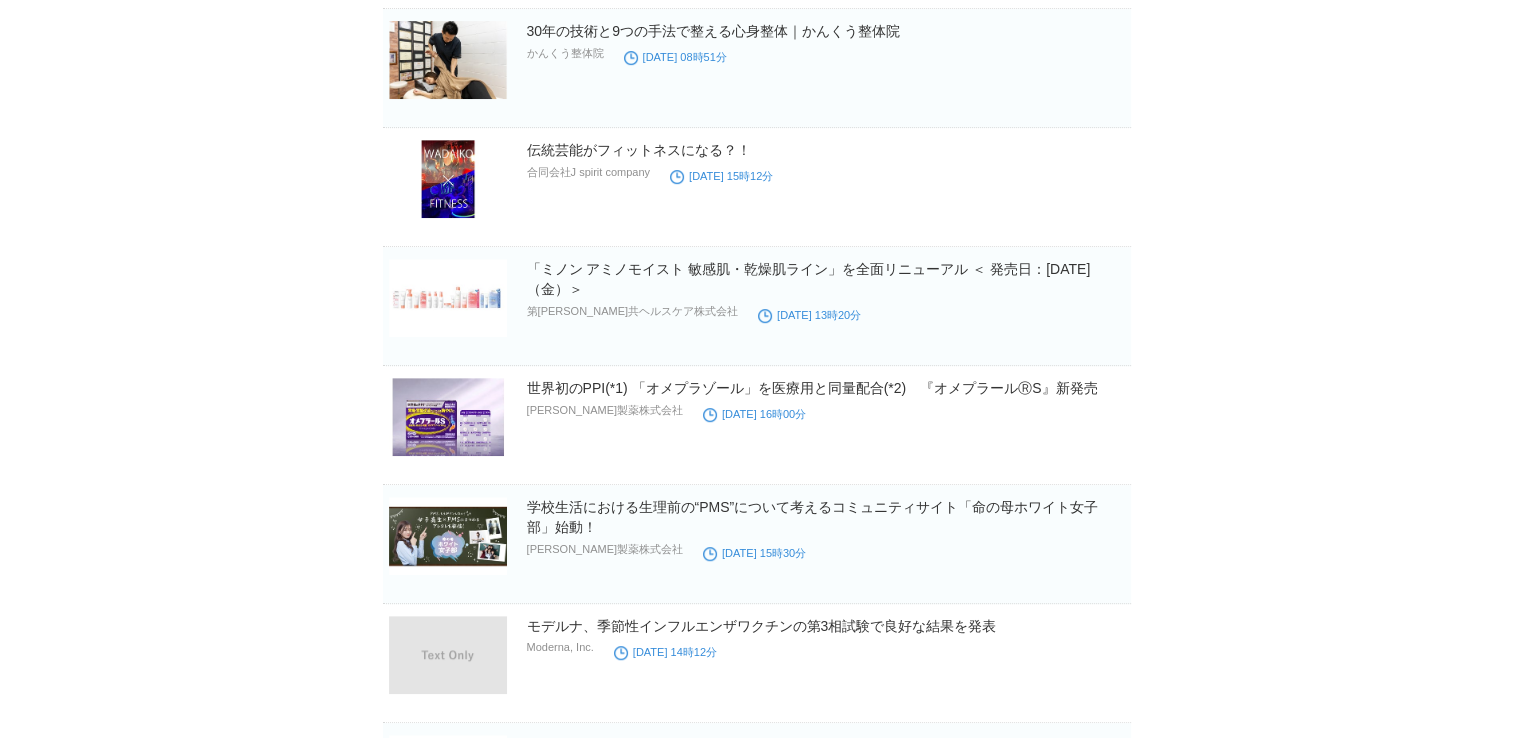 scroll, scrollTop: 900, scrollLeft: 0, axis: vertical 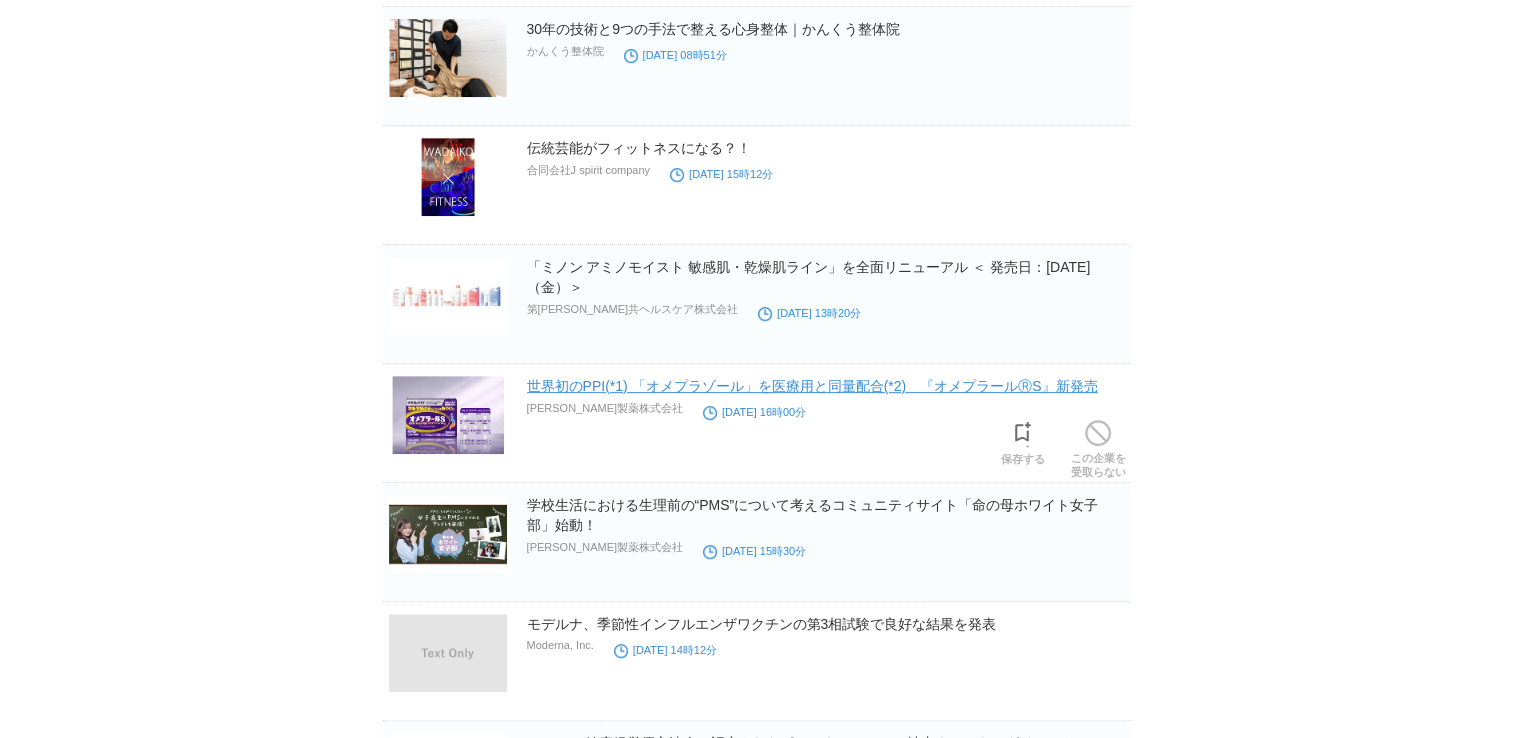 click on "世界初のPPI(*1) 「オメプラゾール」を医療用と同量配合(*2)　『オメプラールⓇS』新発売" at bounding box center (812, 386) 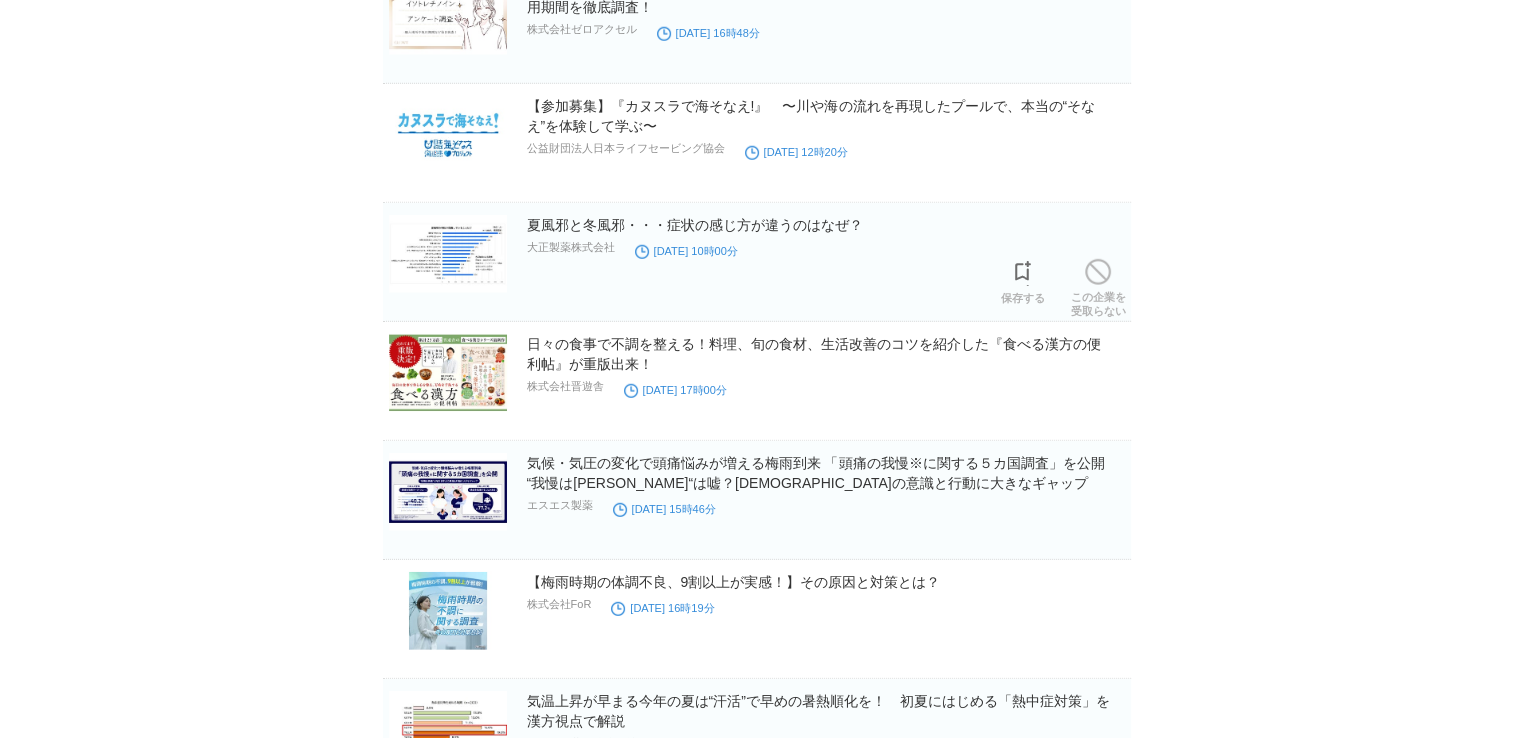 scroll, scrollTop: 5792, scrollLeft: 0, axis: vertical 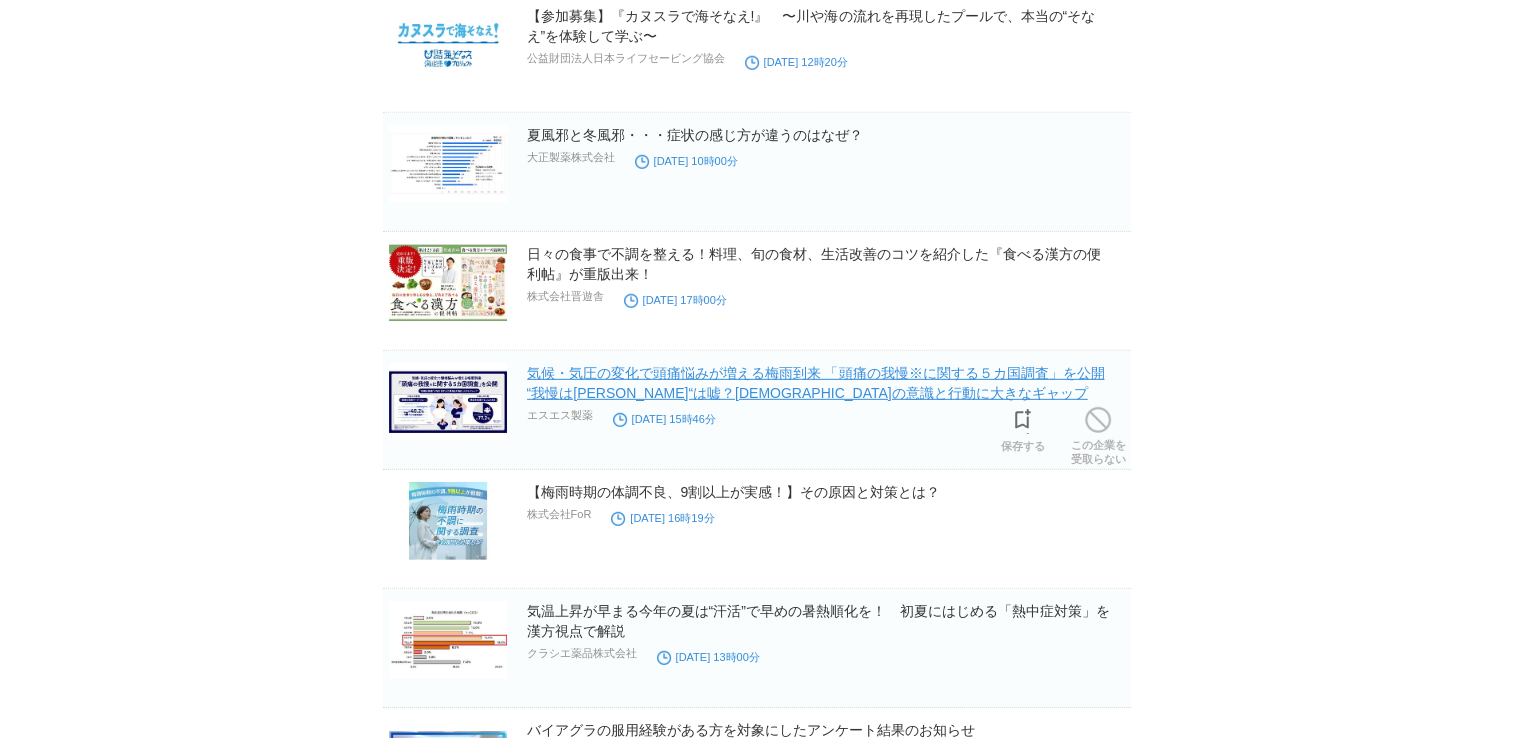 click on "気候・気圧の変化で頭痛悩みが増える梅雨到来 「頭痛の我慢※に関する５カ国調査」を公開 “我慢は美徳“は嘘？日本人の意識と行動に大きなギャップ" at bounding box center (816, 383) 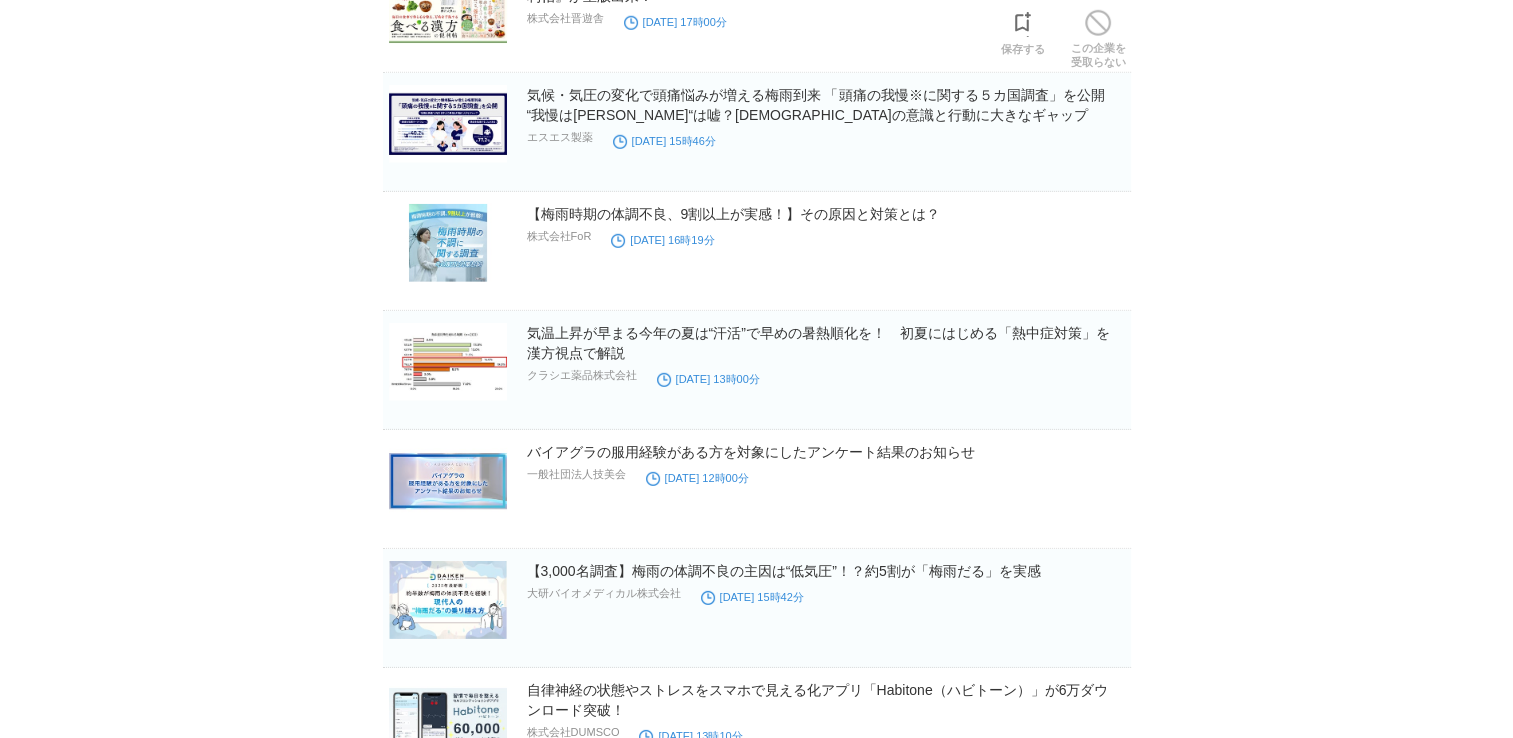 scroll, scrollTop: 6092, scrollLeft: 0, axis: vertical 